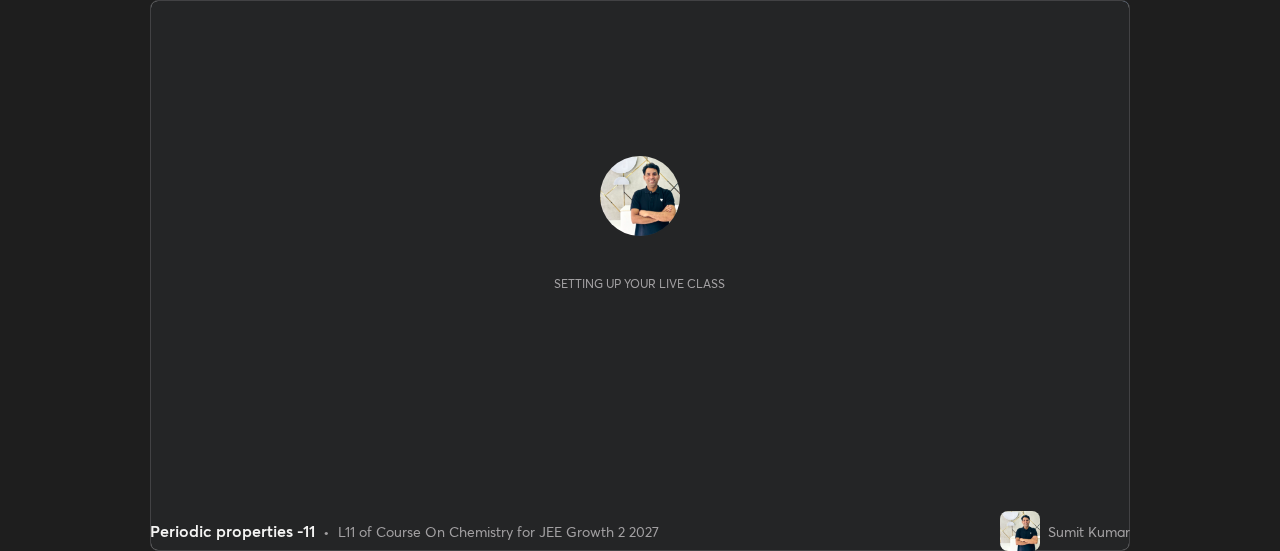 scroll, scrollTop: 0, scrollLeft: 0, axis: both 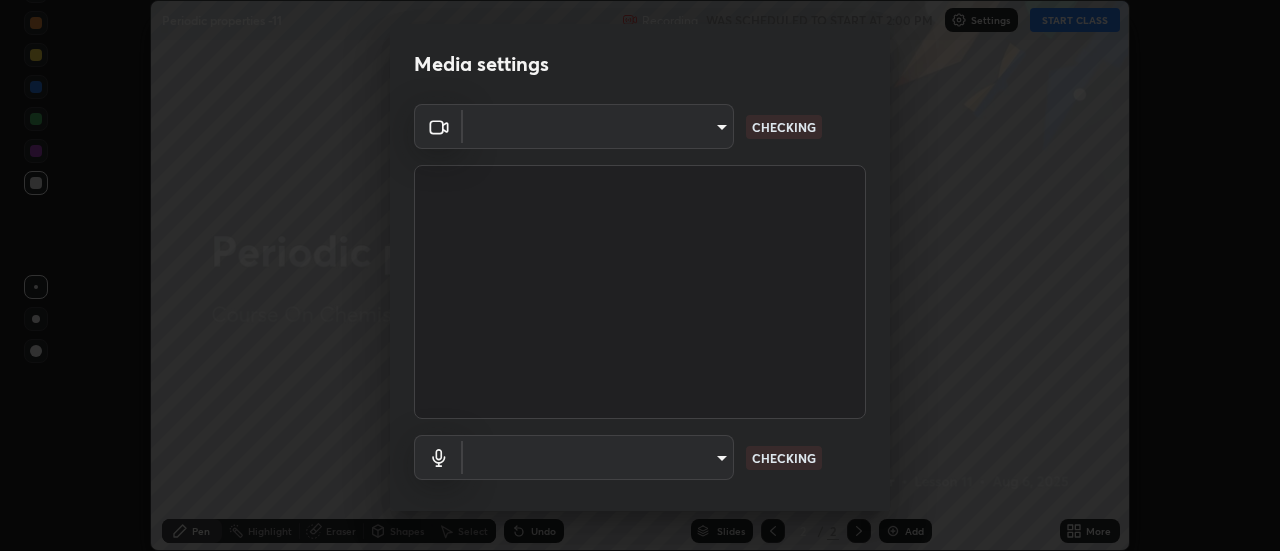 type on "1016c9670ba09e0da1ff6862f255b2c5b4dd1f04ff0e8715a66947f7e461f3c4" 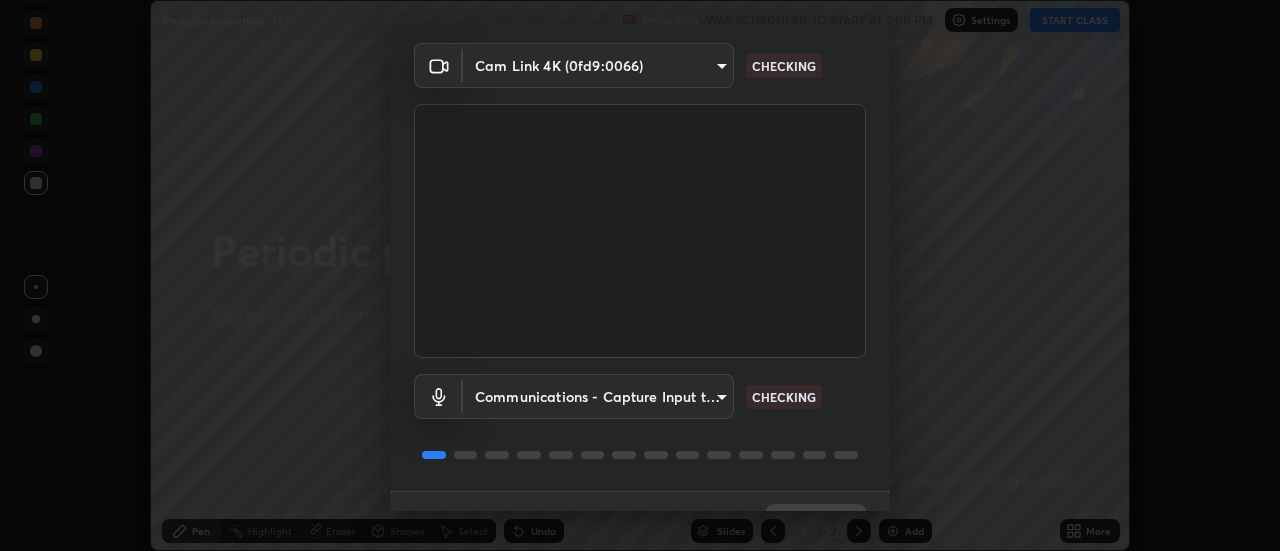 scroll, scrollTop: 105, scrollLeft: 0, axis: vertical 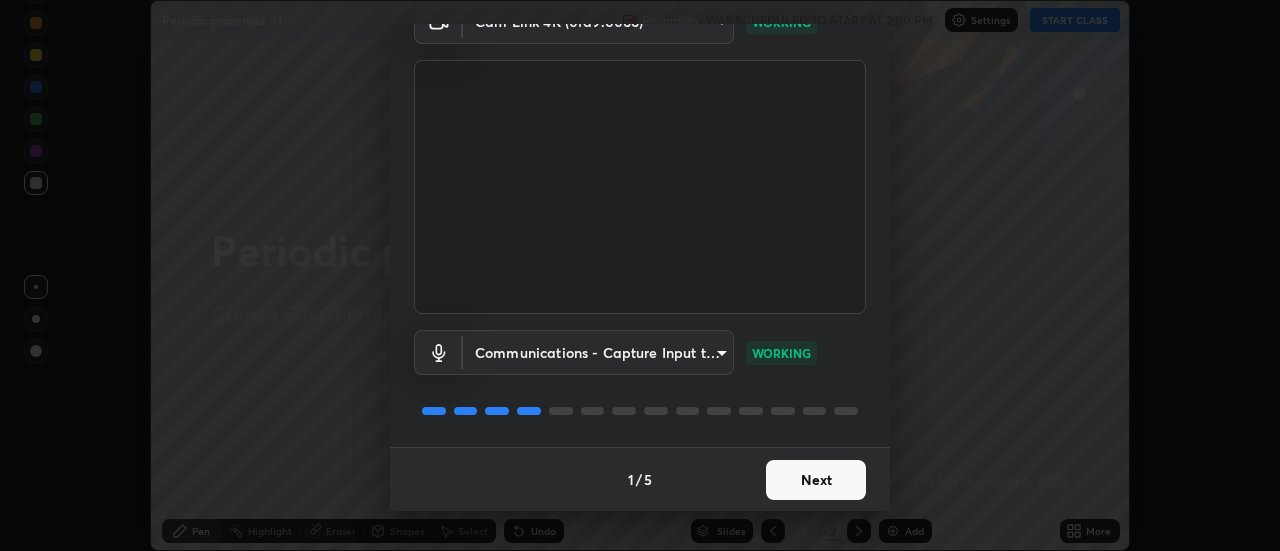 click on "Next" at bounding box center [816, 480] 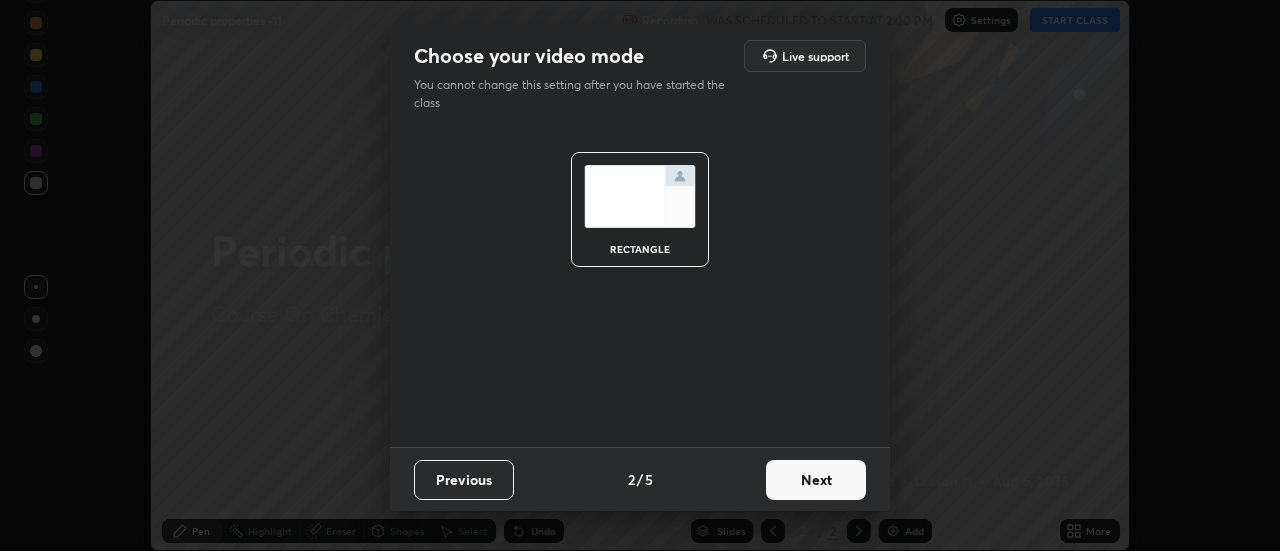 scroll, scrollTop: 0, scrollLeft: 0, axis: both 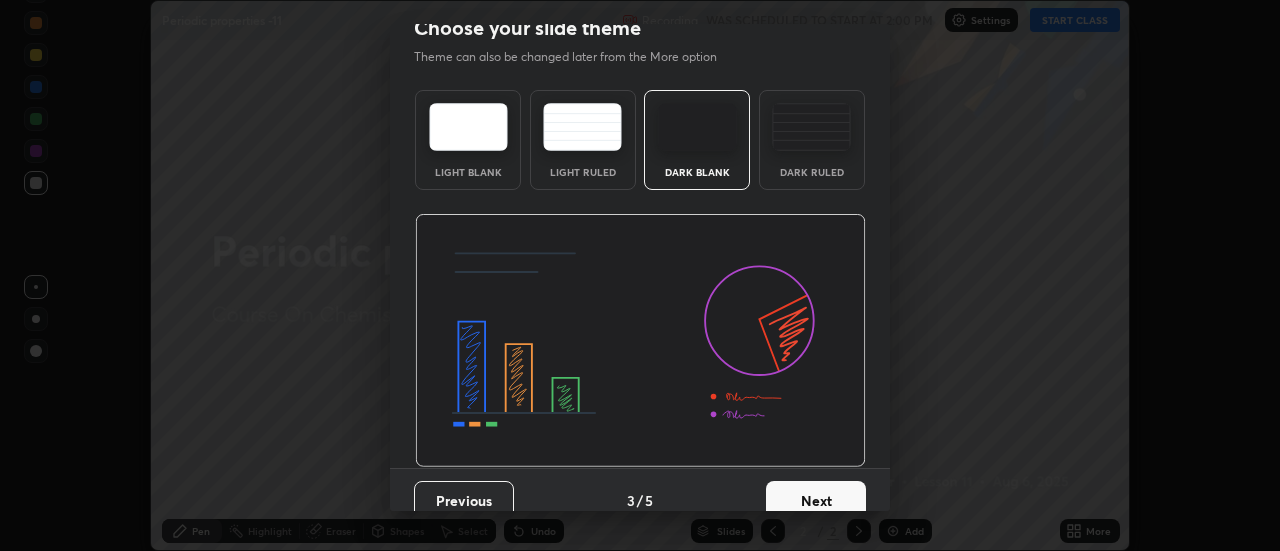 click on "Next" at bounding box center (816, 501) 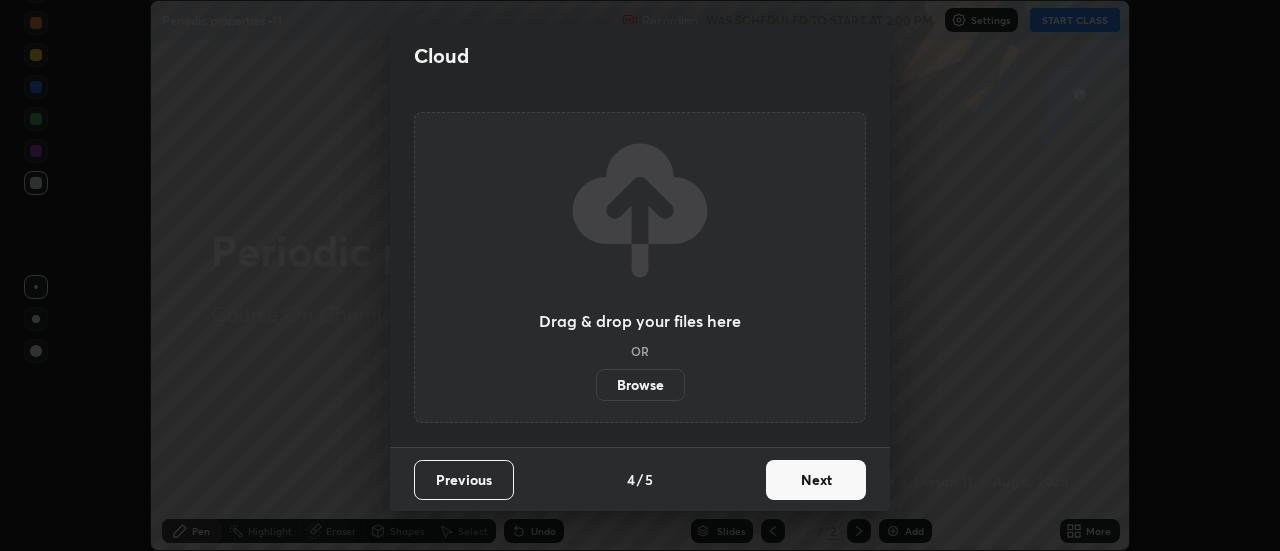 click on "Next" at bounding box center (816, 480) 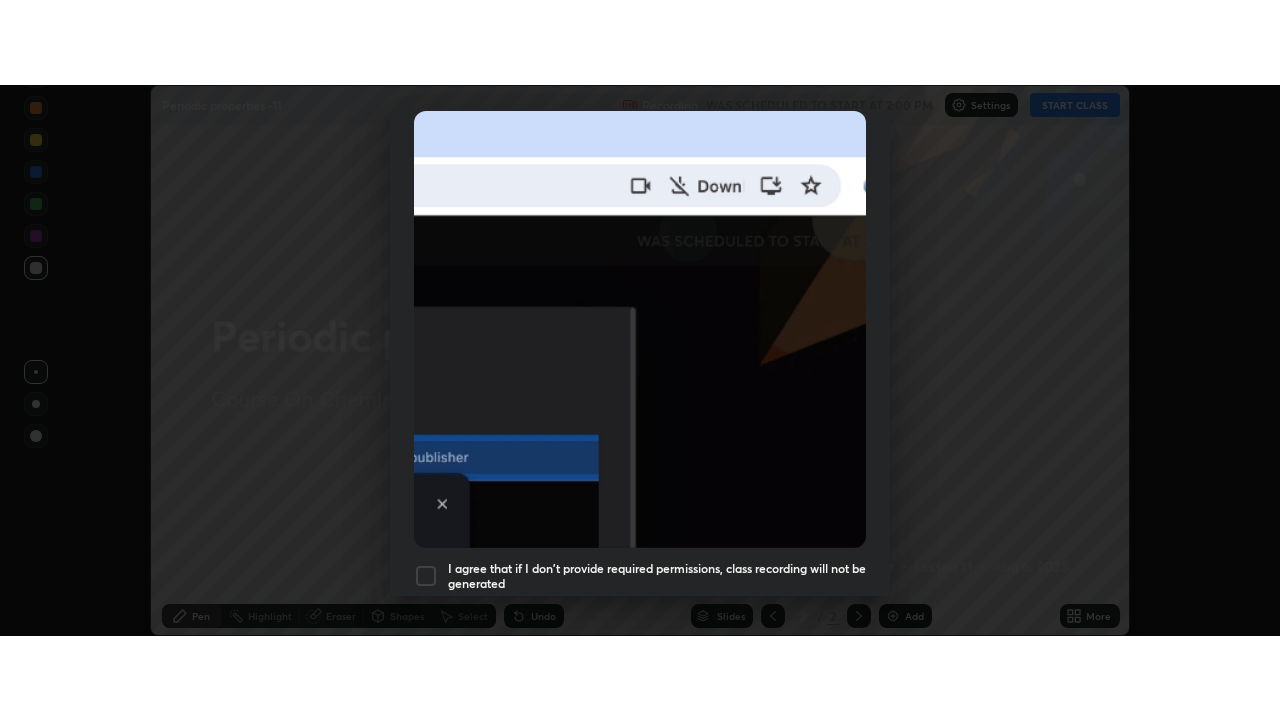 scroll, scrollTop: 513, scrollLeft: 0, axis: vertical 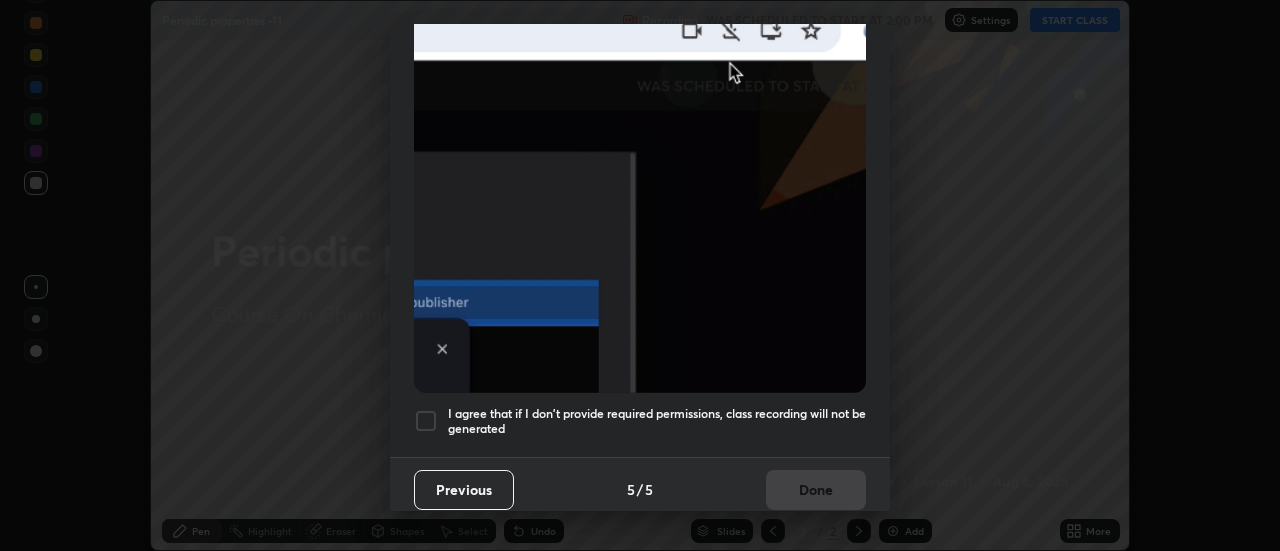 click on "I agree that if I don't provide required permissions, class recording will not be generated" at bounding box center (657, 421) 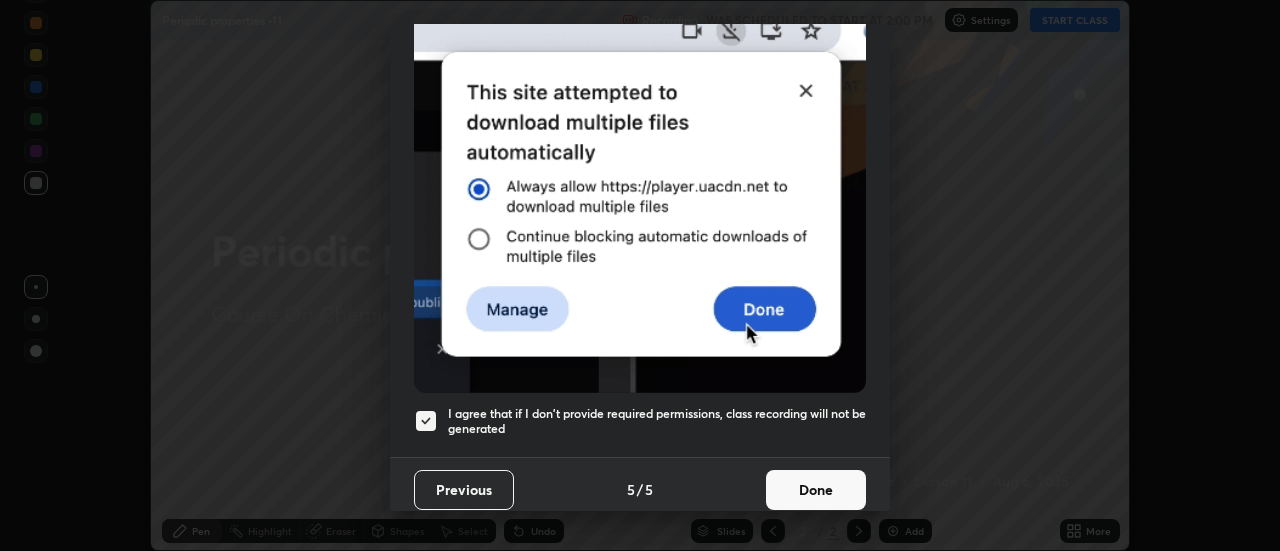 click on "Done" at bounding box center [816, 490] 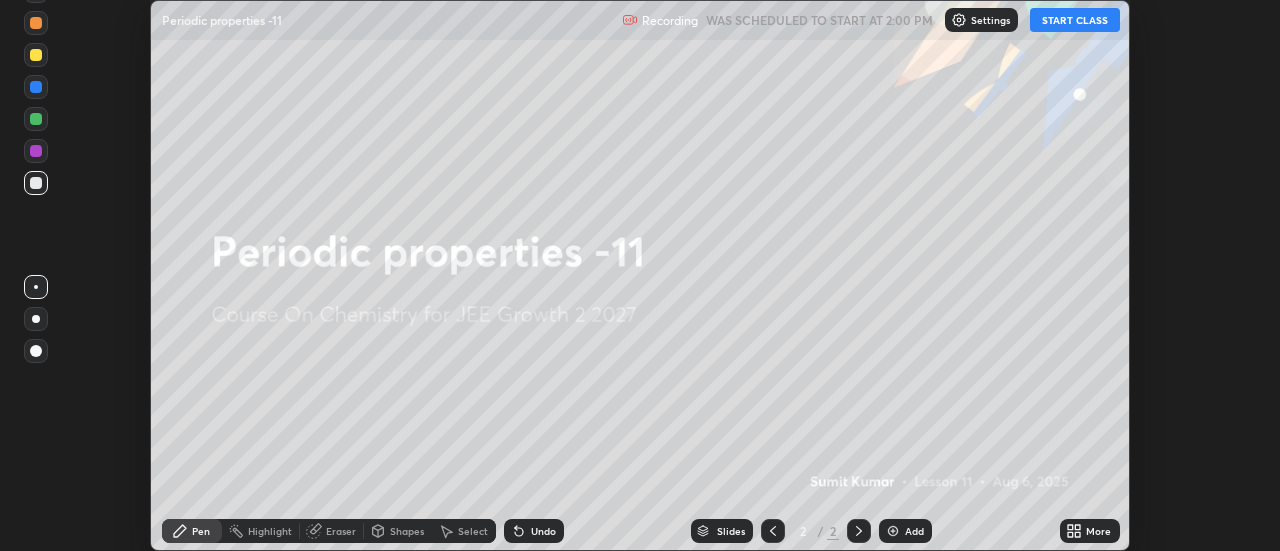 click 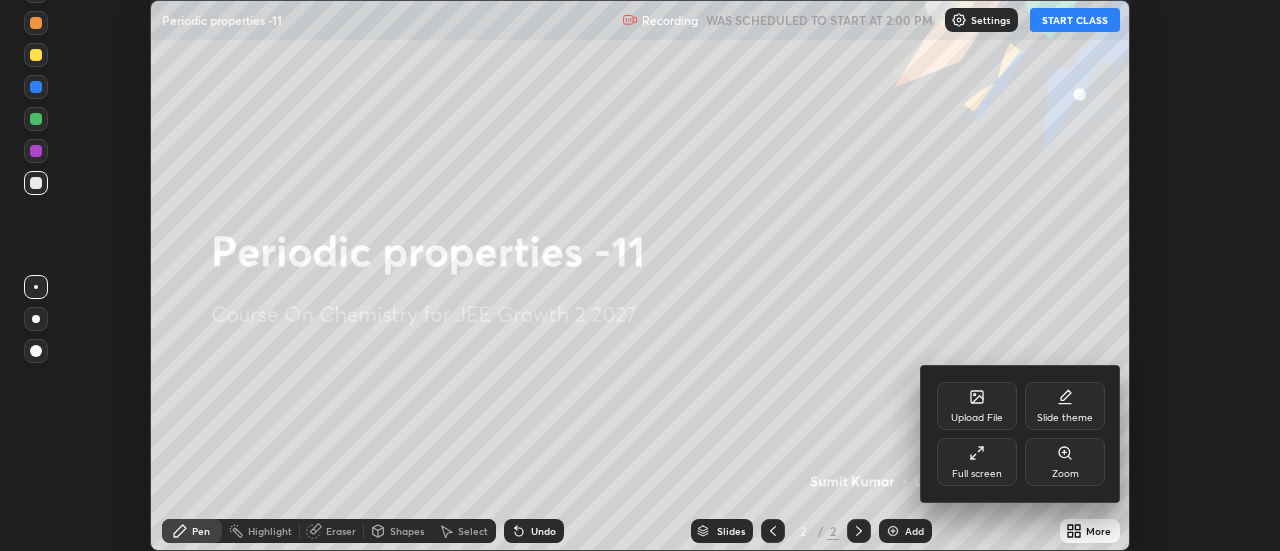 click on "Full screen" at bounding box center [977, 462] 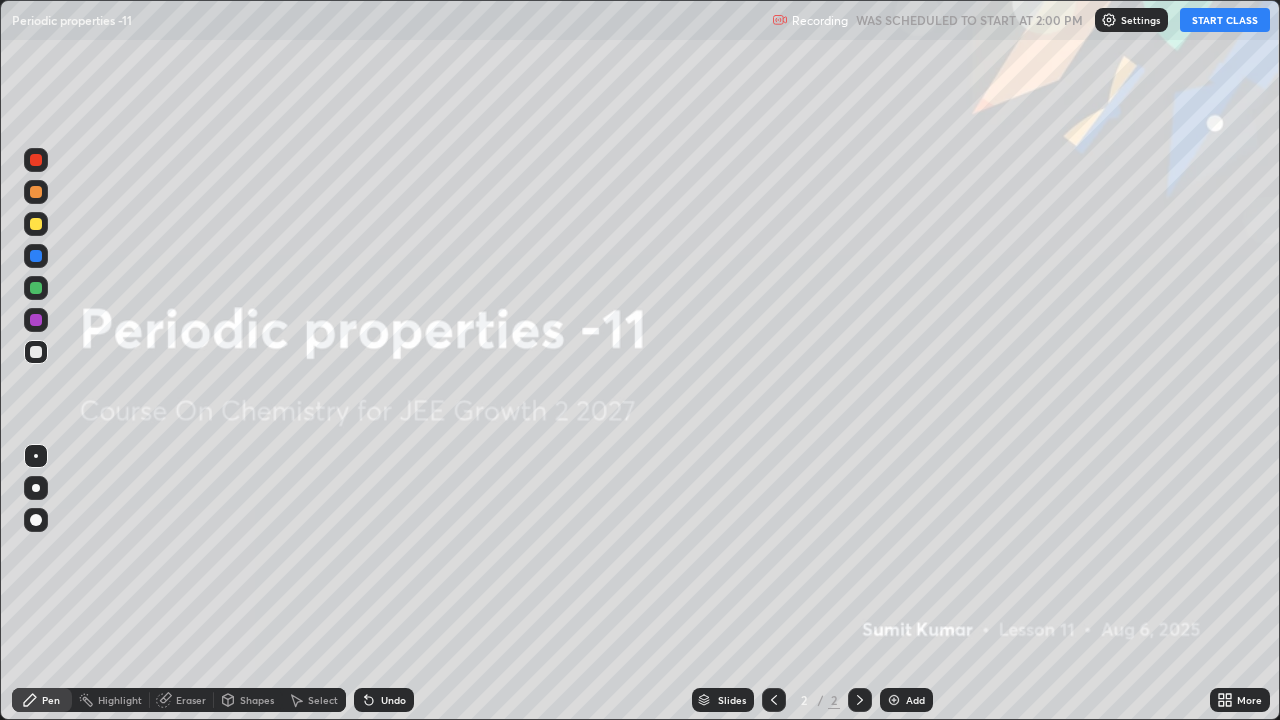 scroll, scrollTop: 99280, scrollLeft: 98720, axis: both 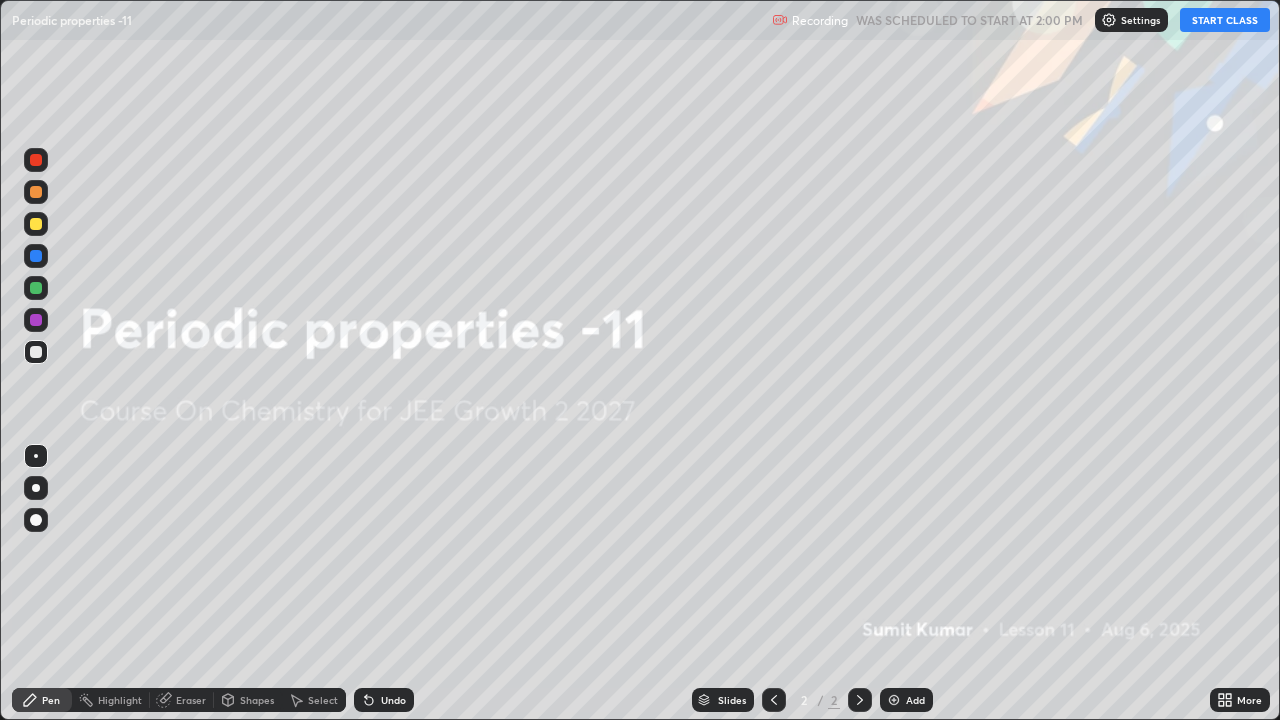 click on "START CLASS" at bounding box center [1225, 20] 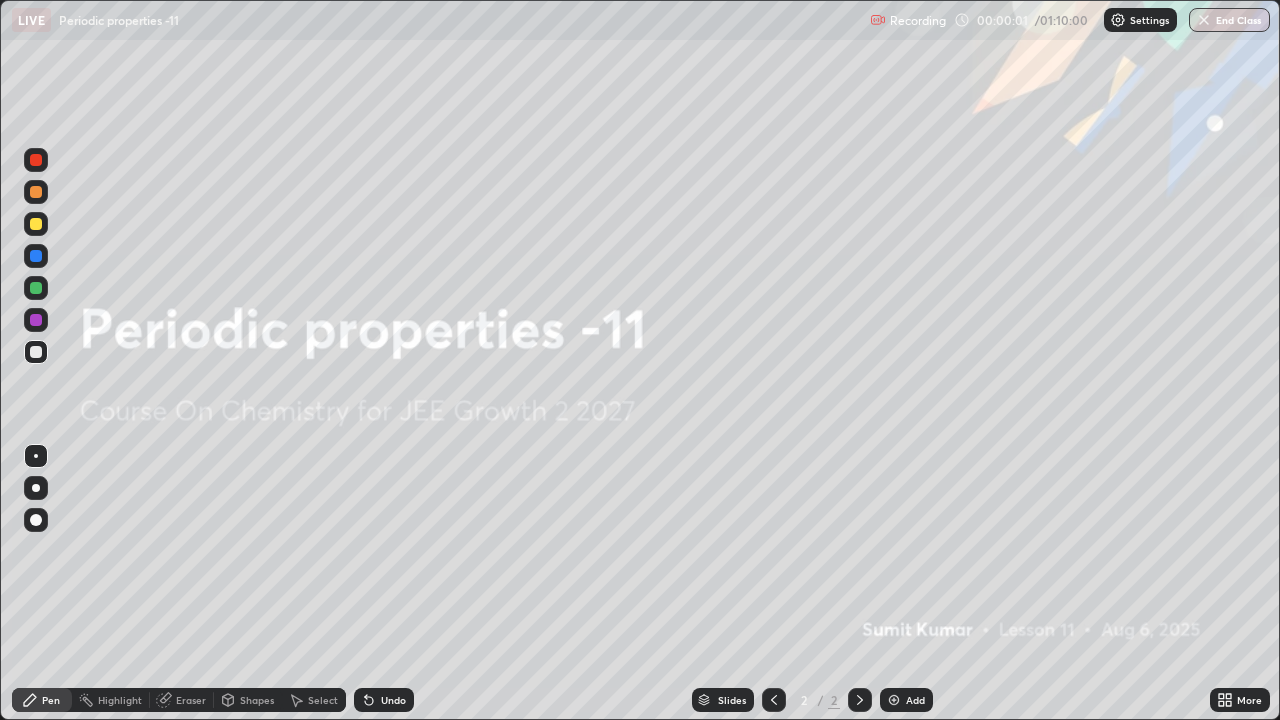 click at bounding box center (894, 700) 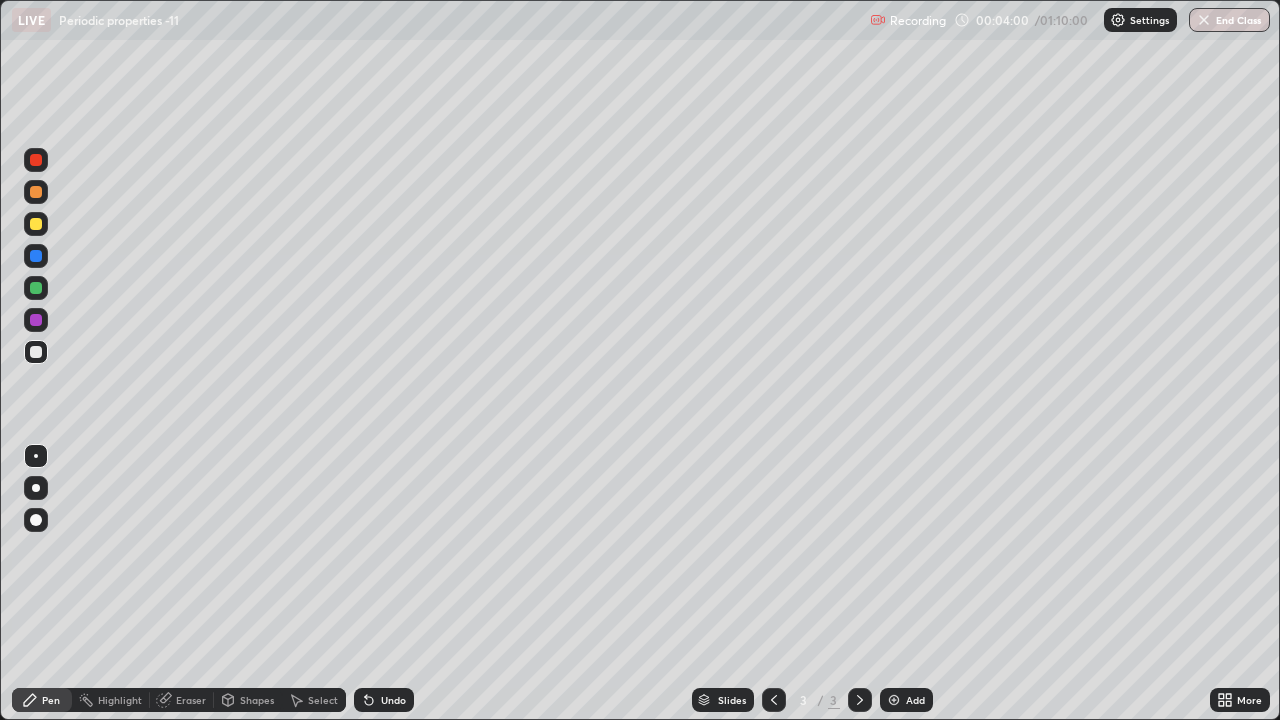 click 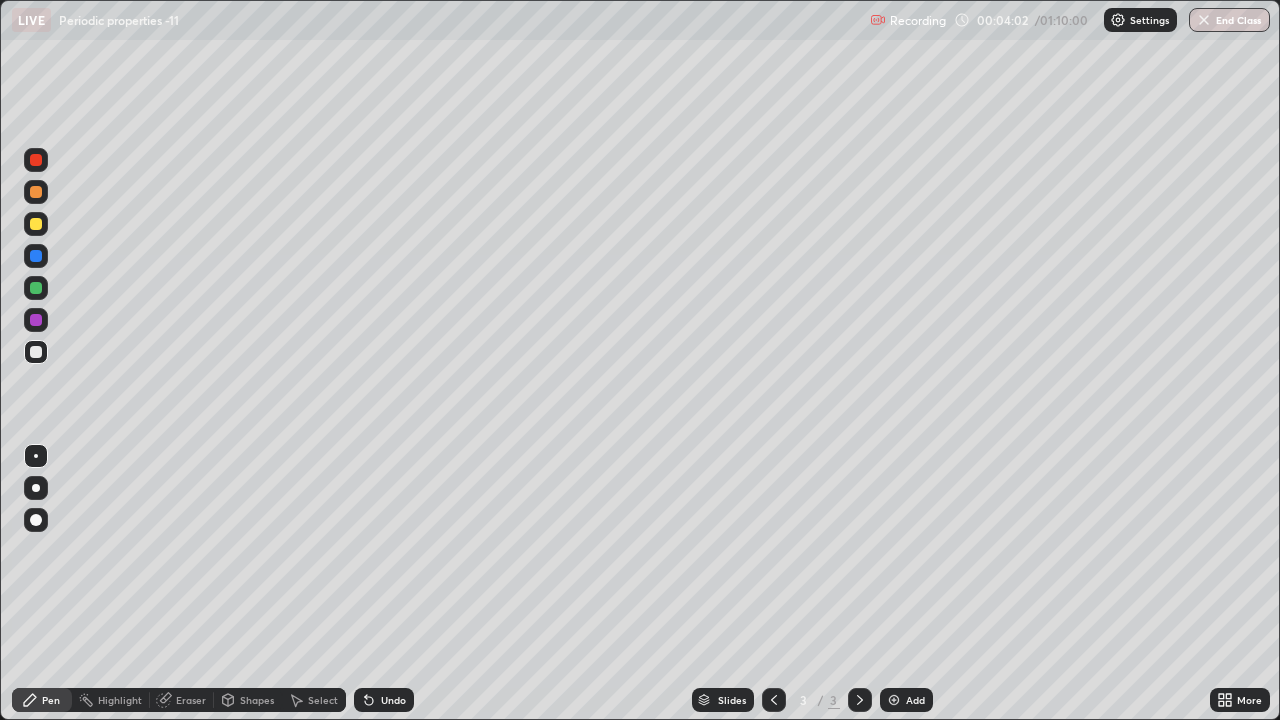 click 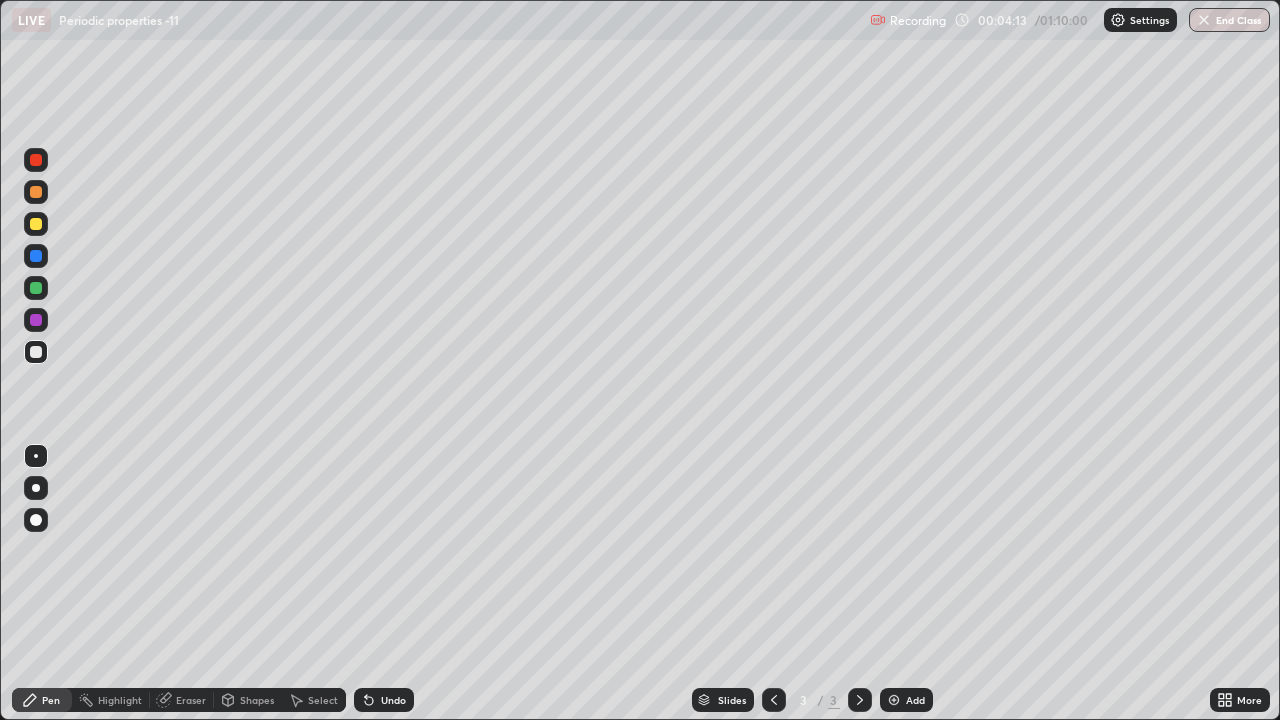 click at bounding box center (36, 488) 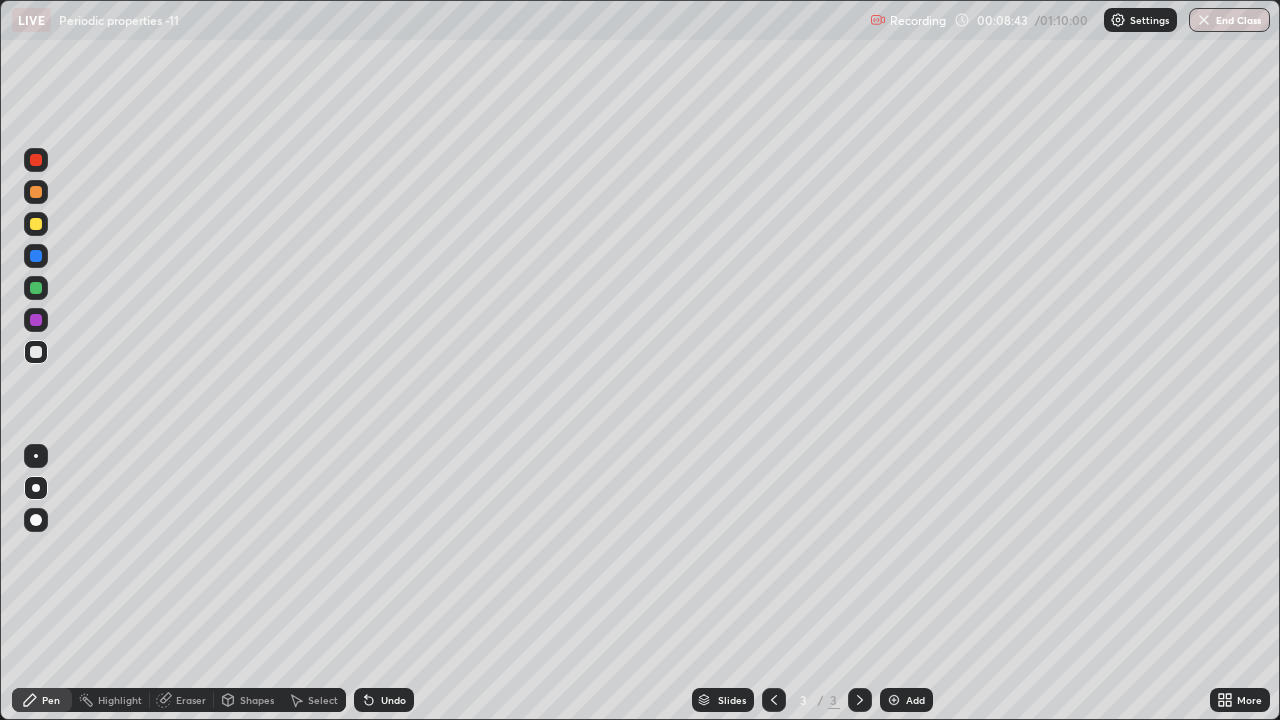 click at bounding box center [894, 700] 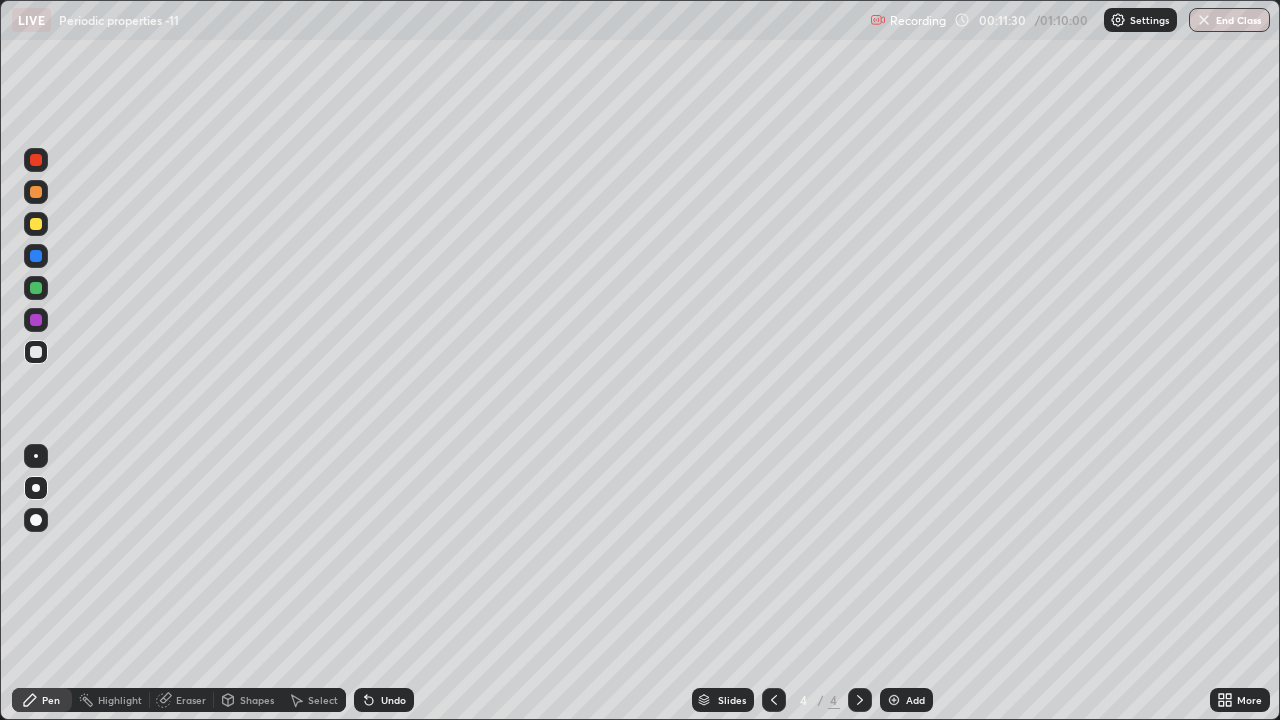 click 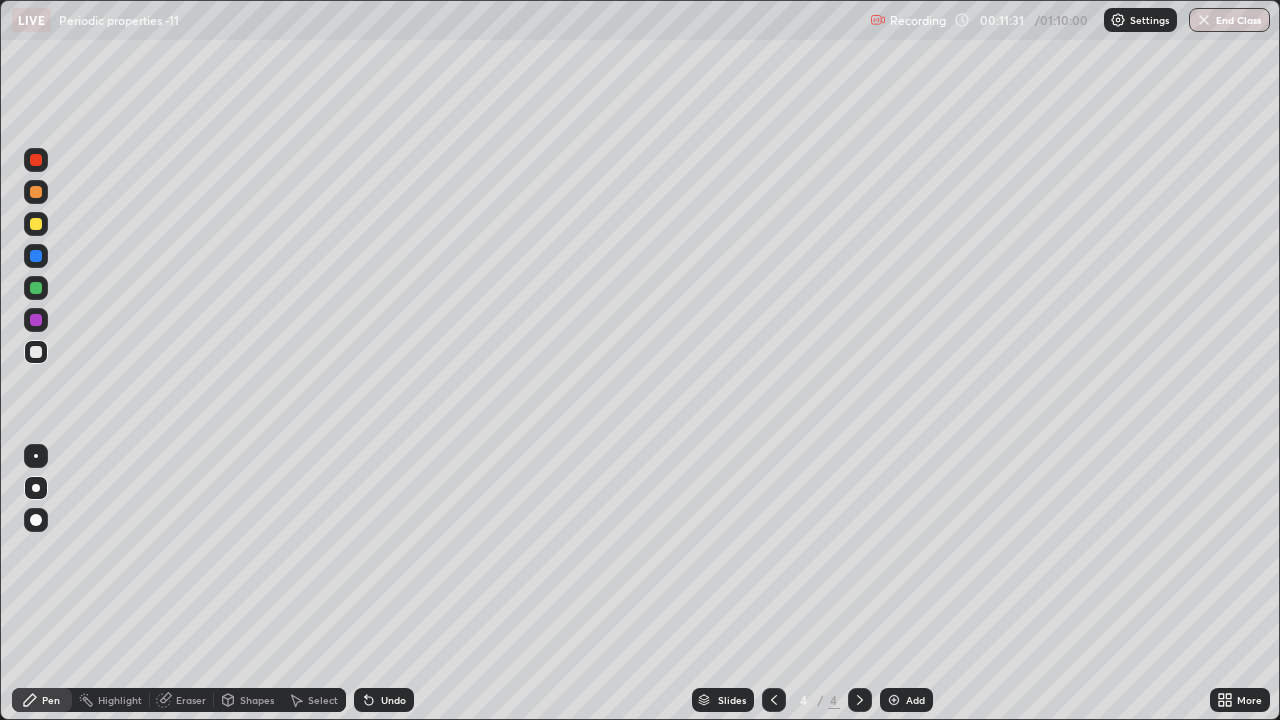 click 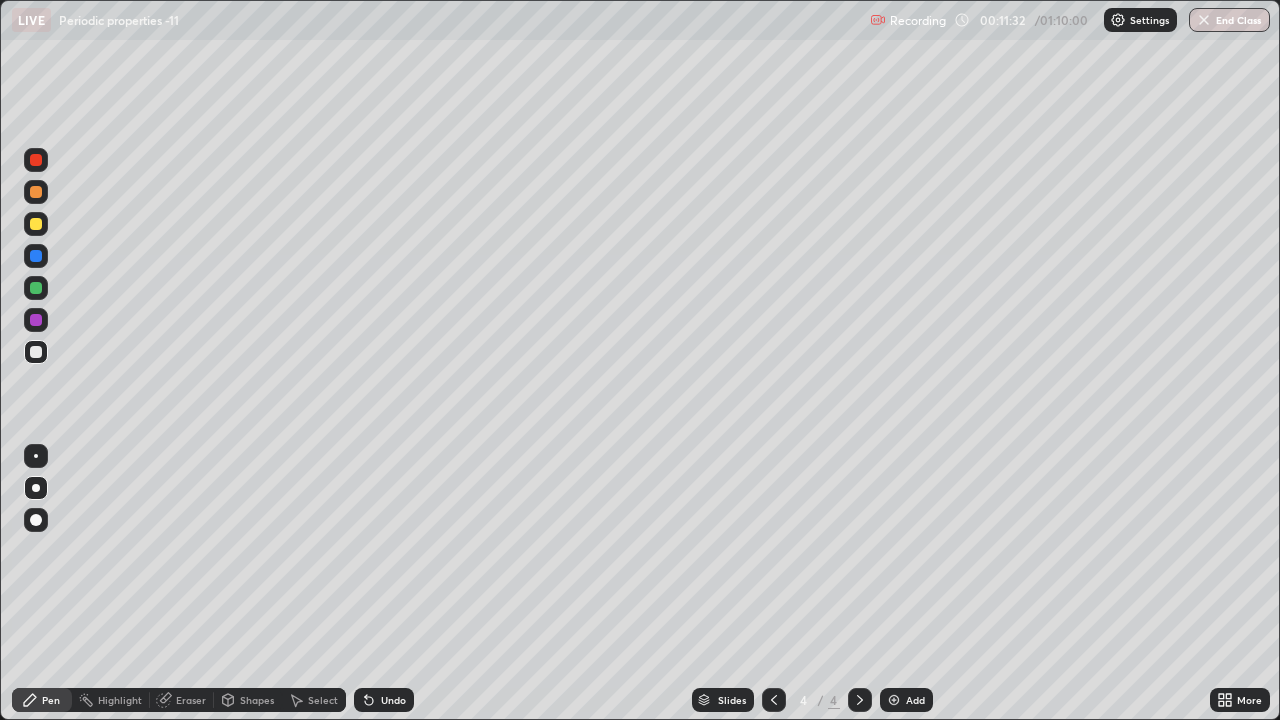 click 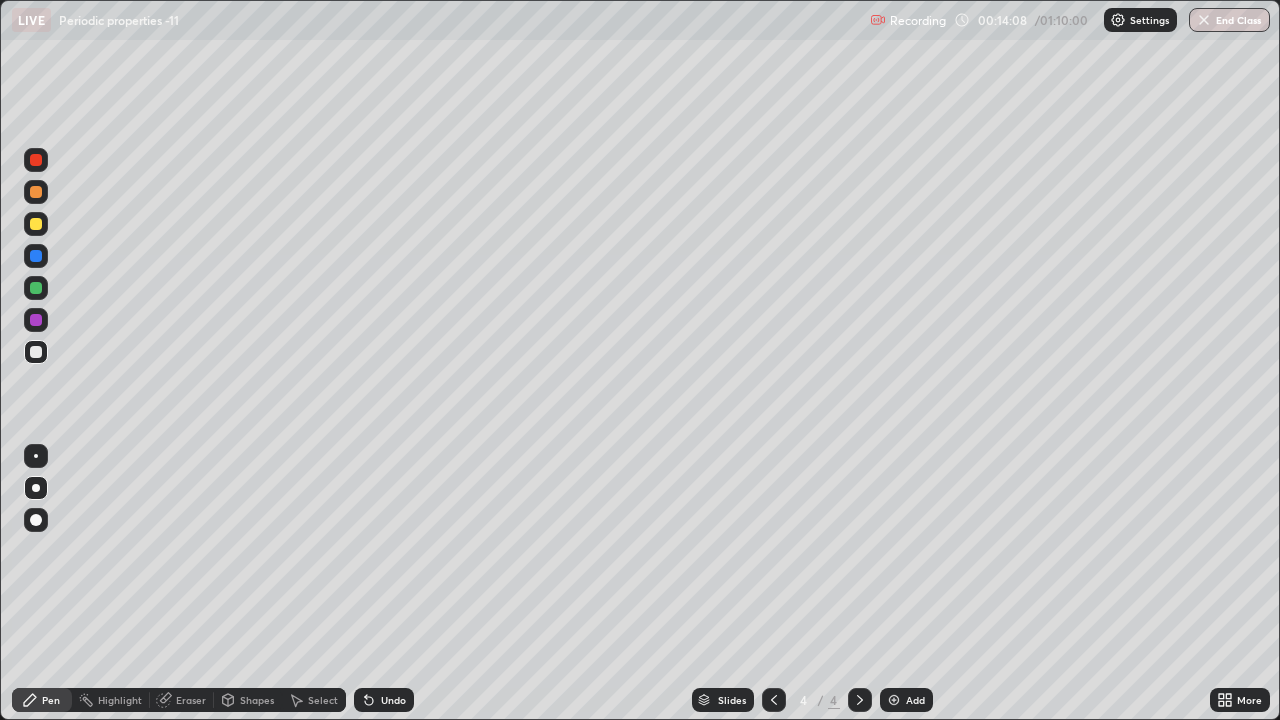 click on "Undo" at bounding box center (393, 700) 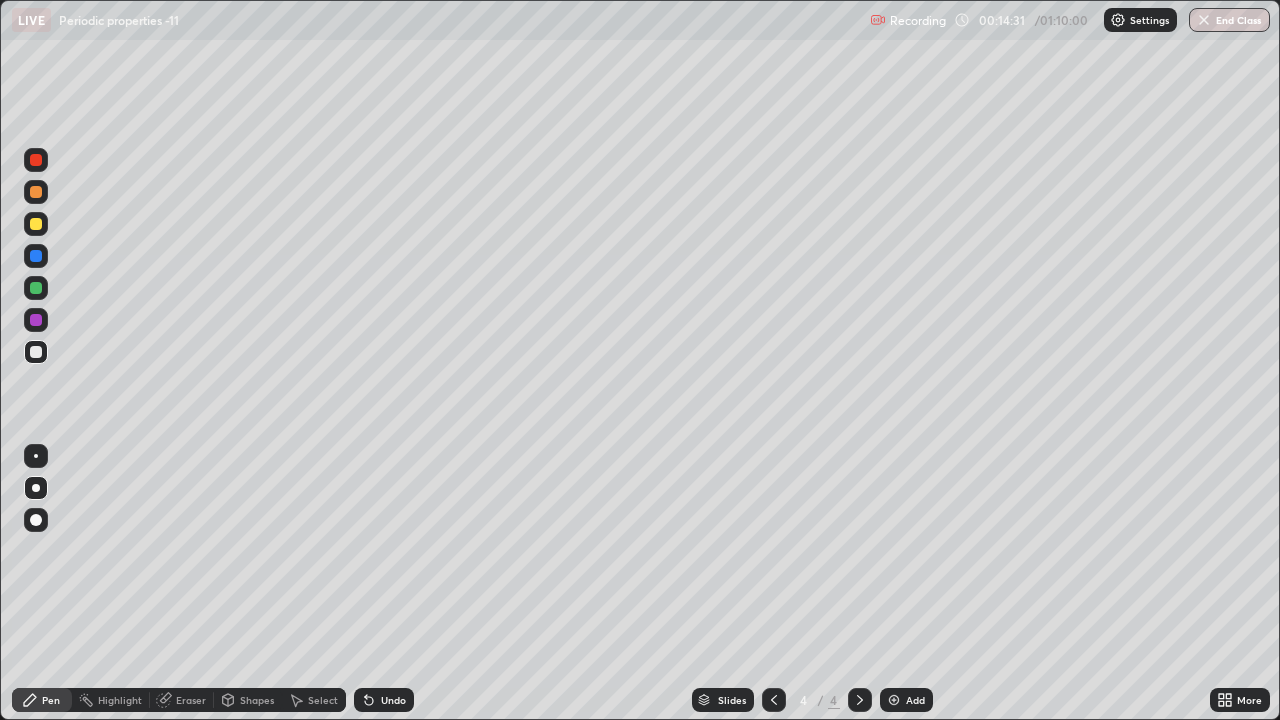click at bounding box center (36, 192) 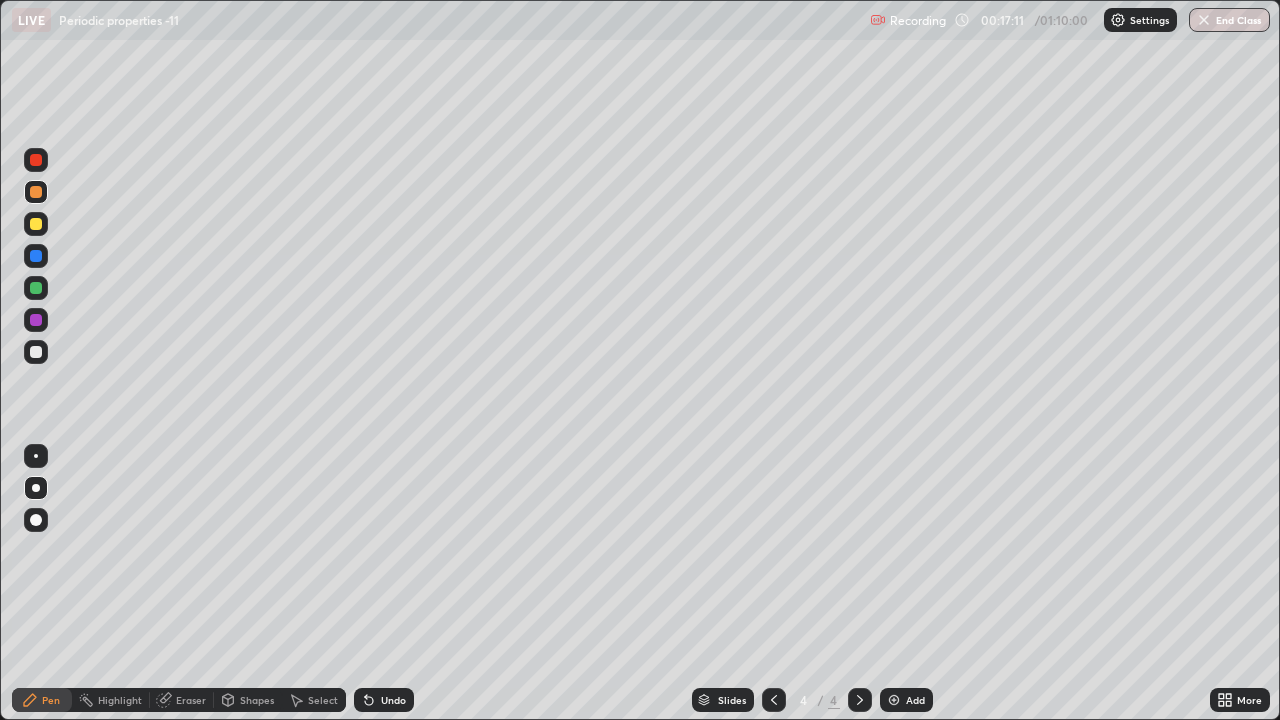 click at bounding box center (894, 700) 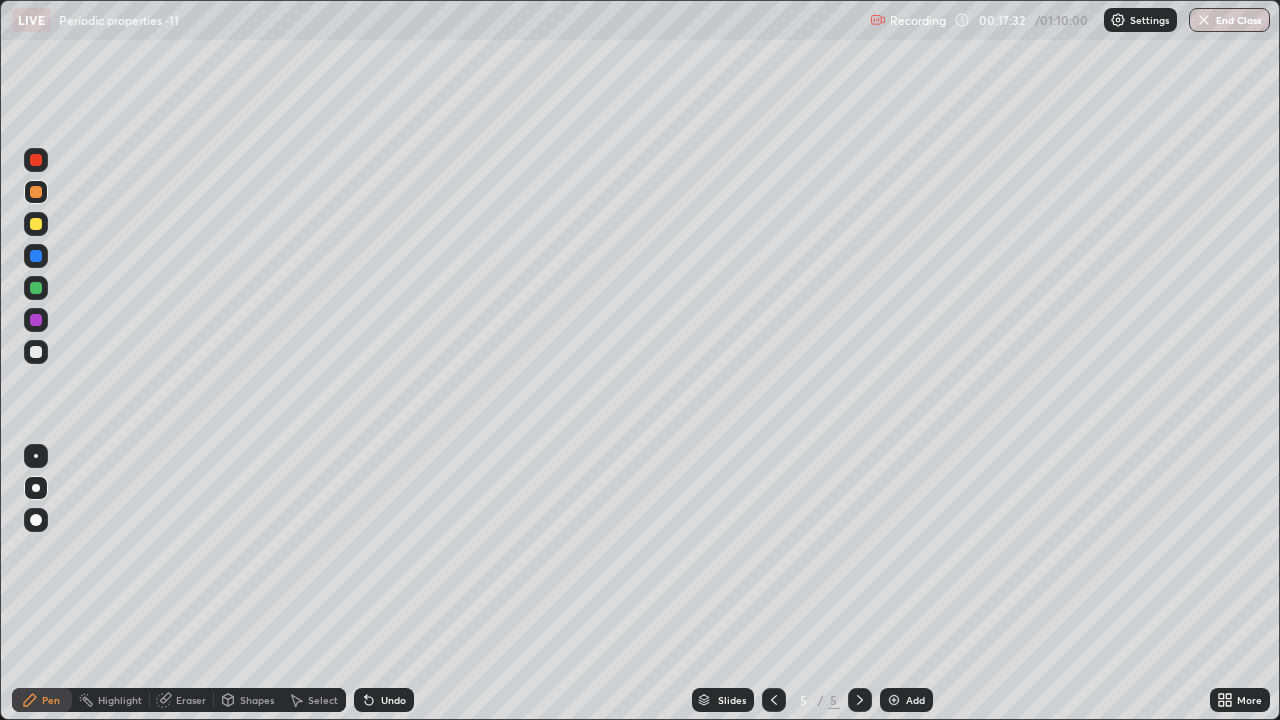 click at bounding box center [36, 352] 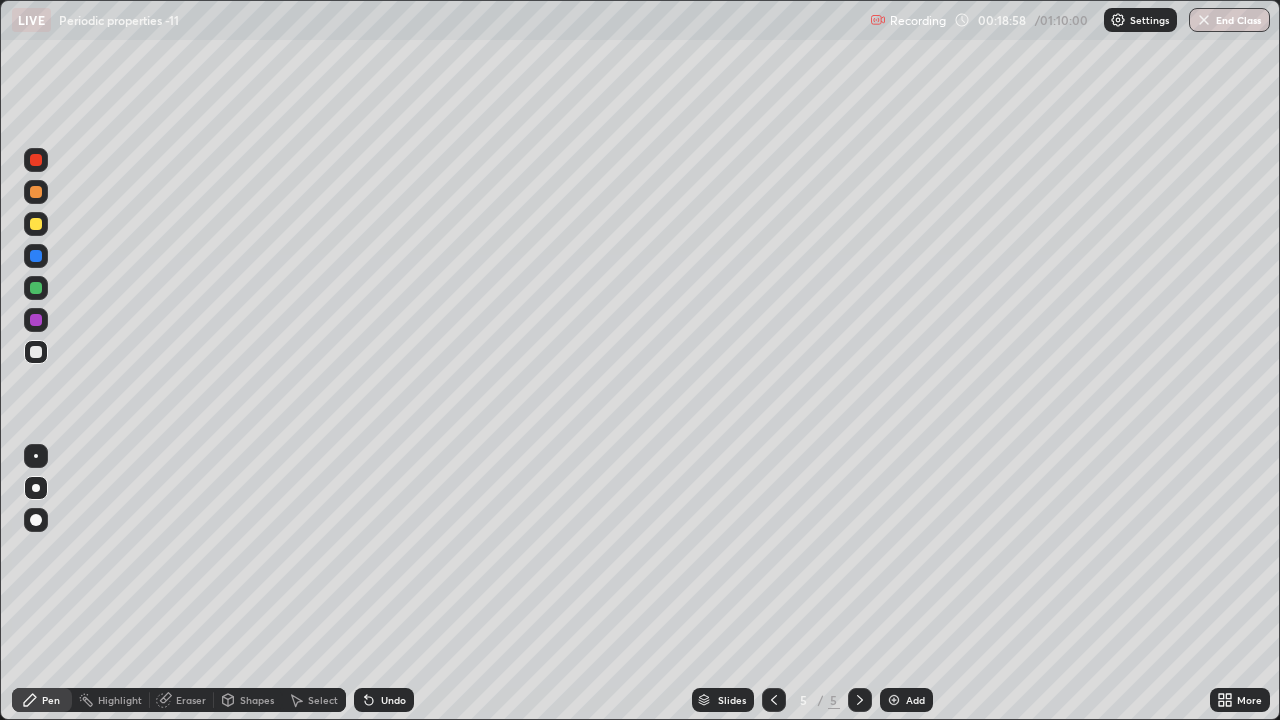 click 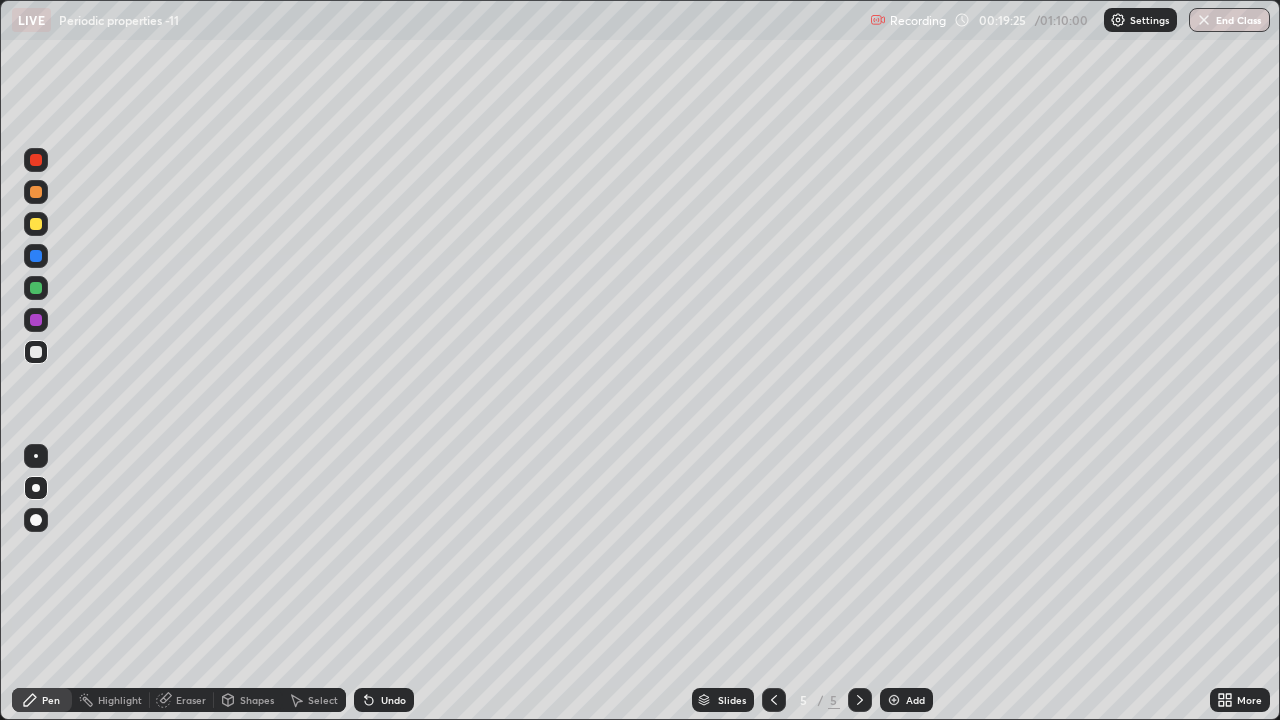 click on "Undo" at bounding box center (393, 700) 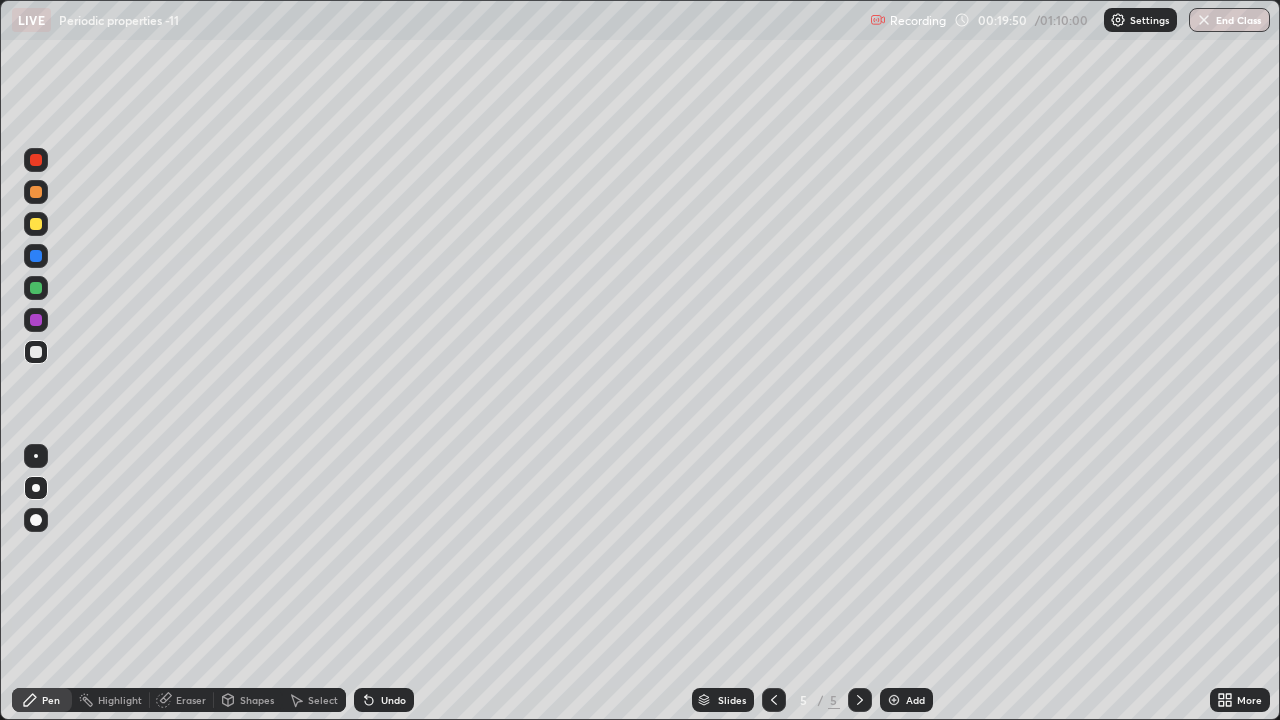 click 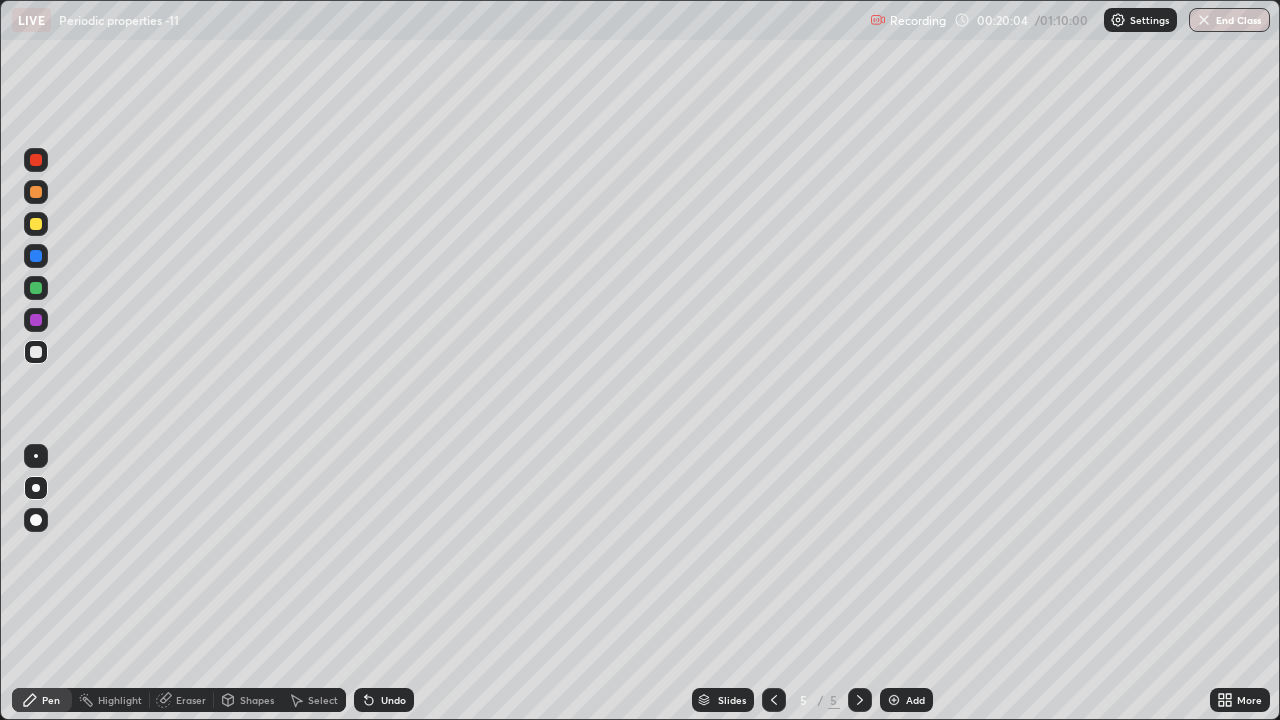 click at bounding box center (36, 192) 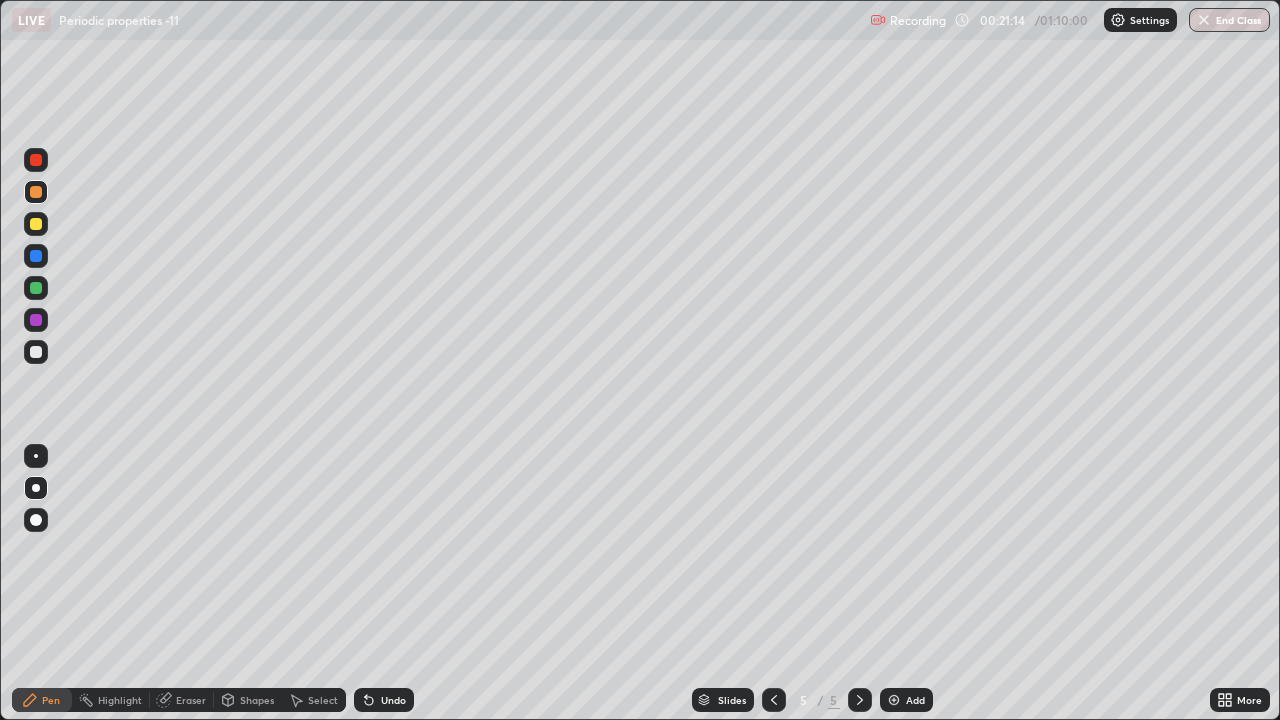 click at bounding box center [36, 256] 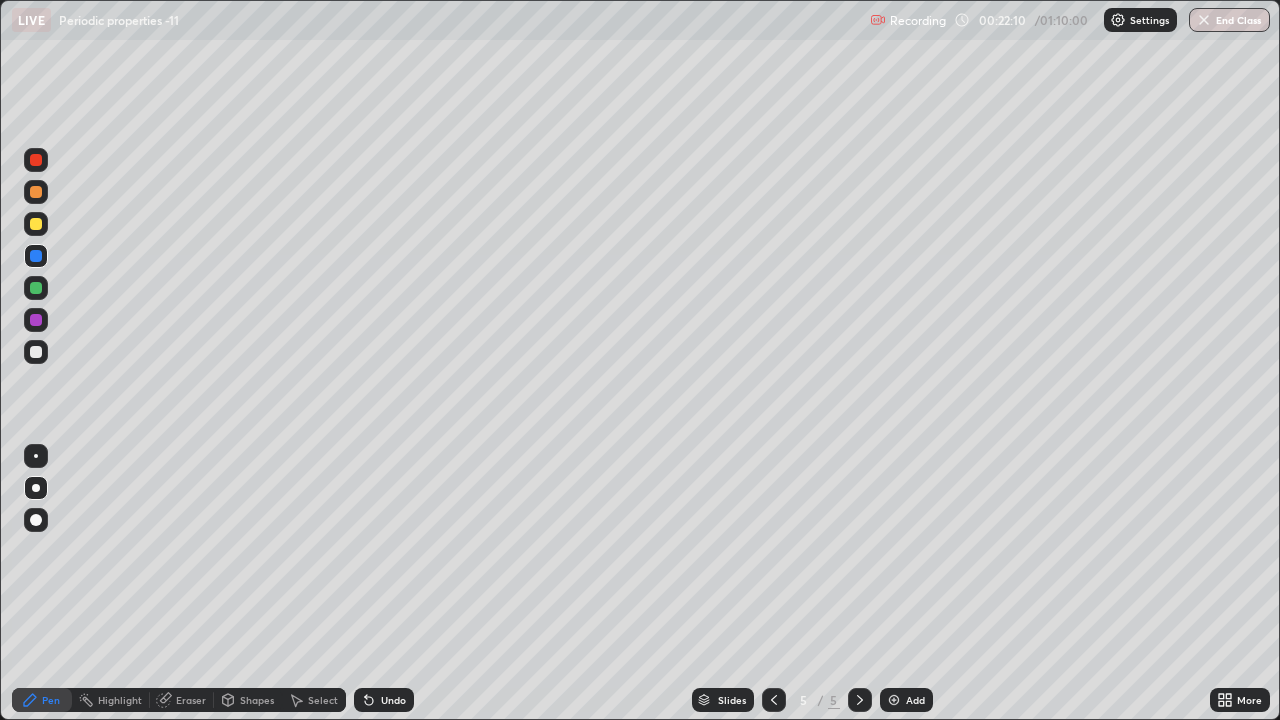 click at bounding box center [36, 224] 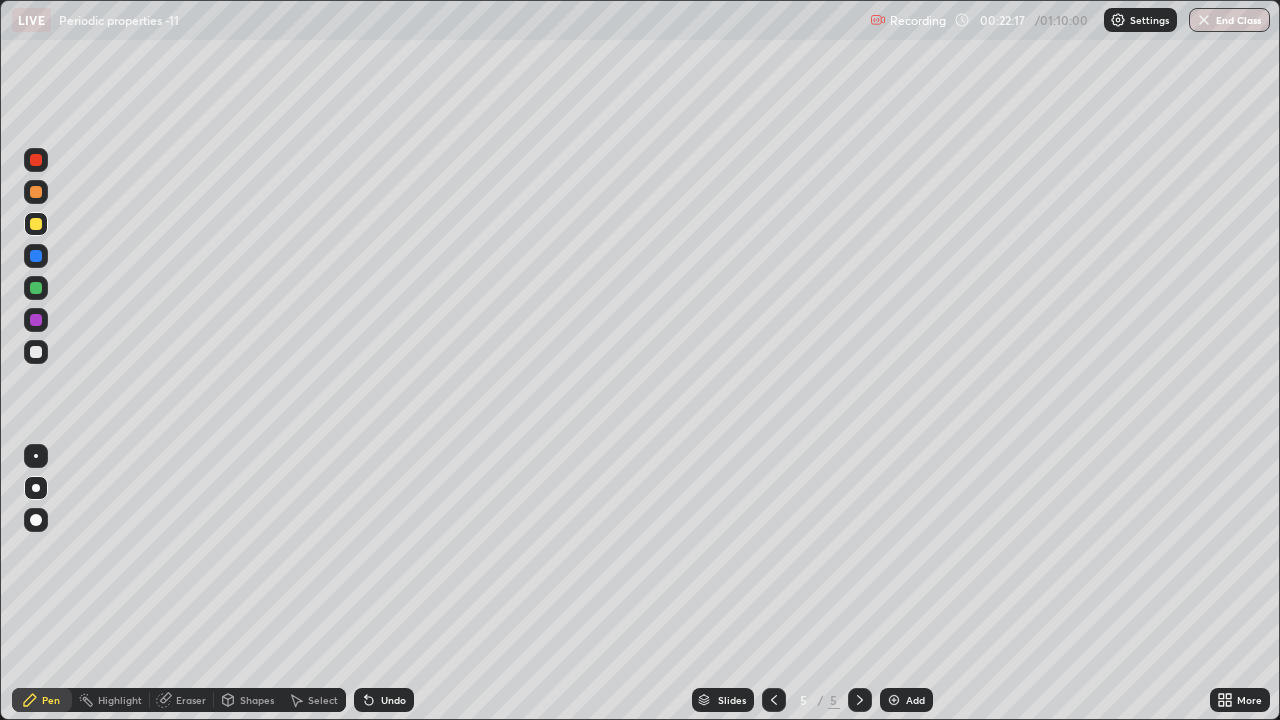click on "Undo" at bounding box center (384, 700) 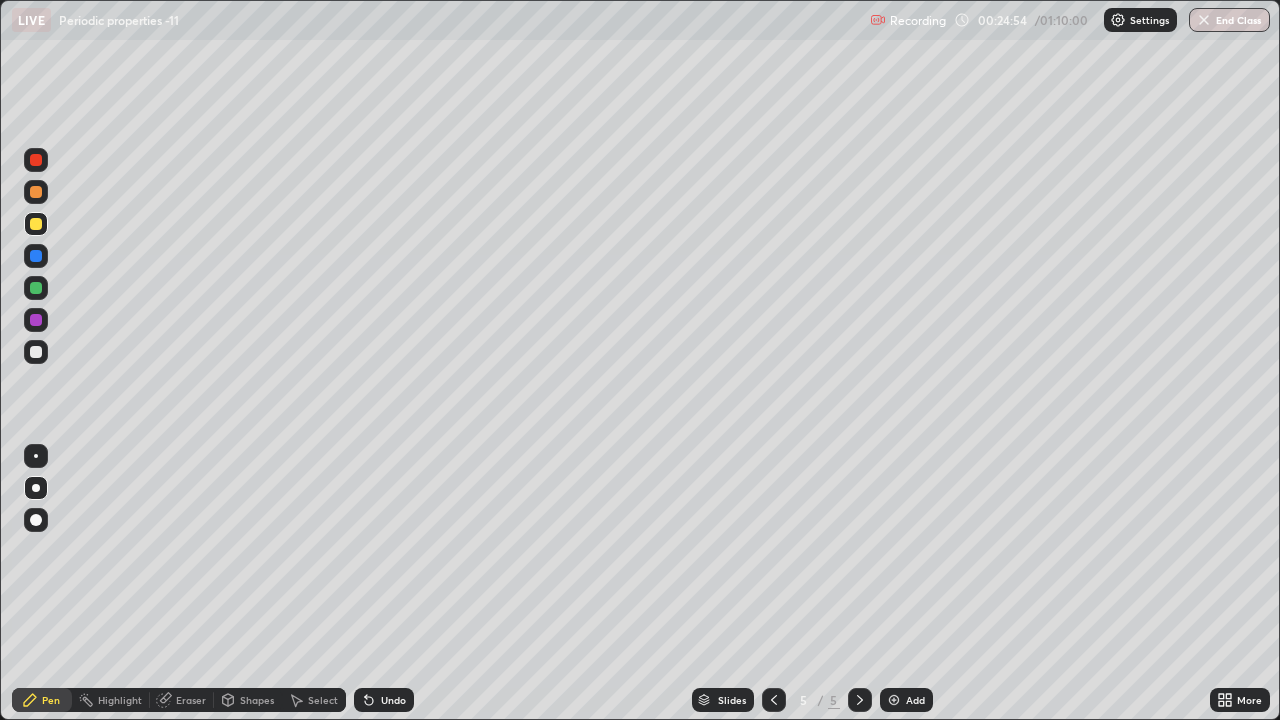 click at bounding box center (894, 700) 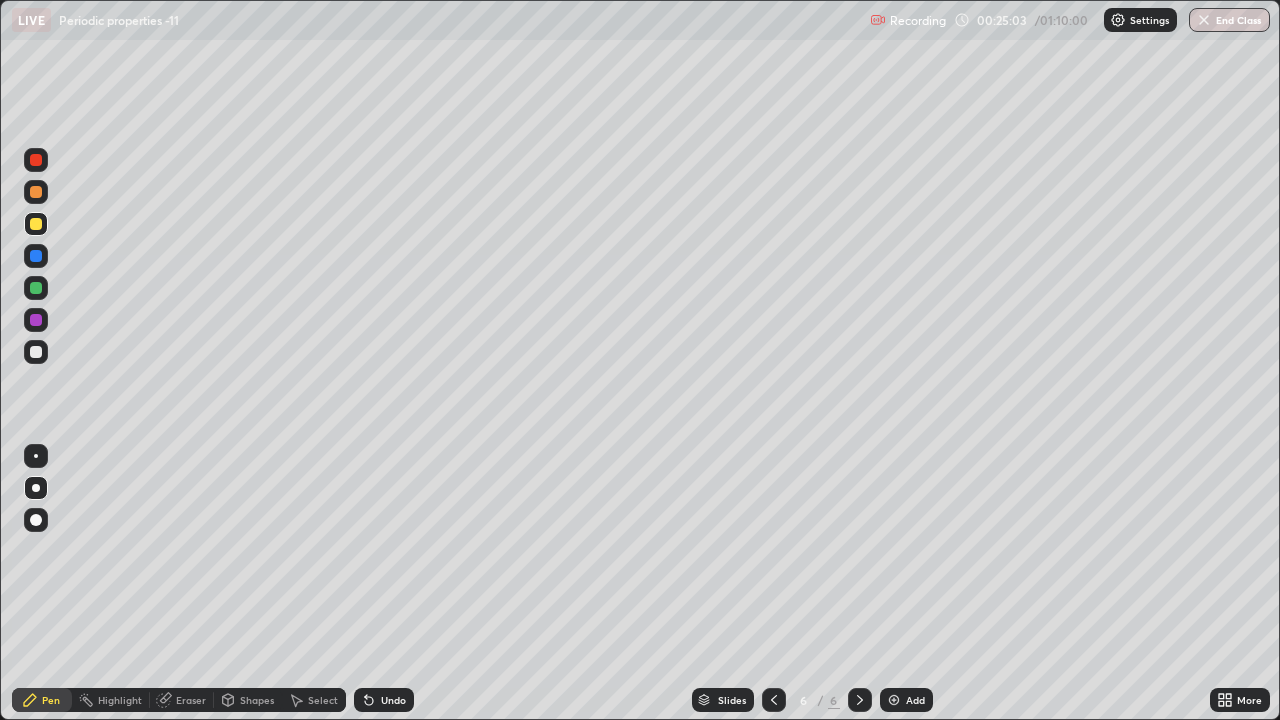 click on "Undo" at bounding box center (393, 700) 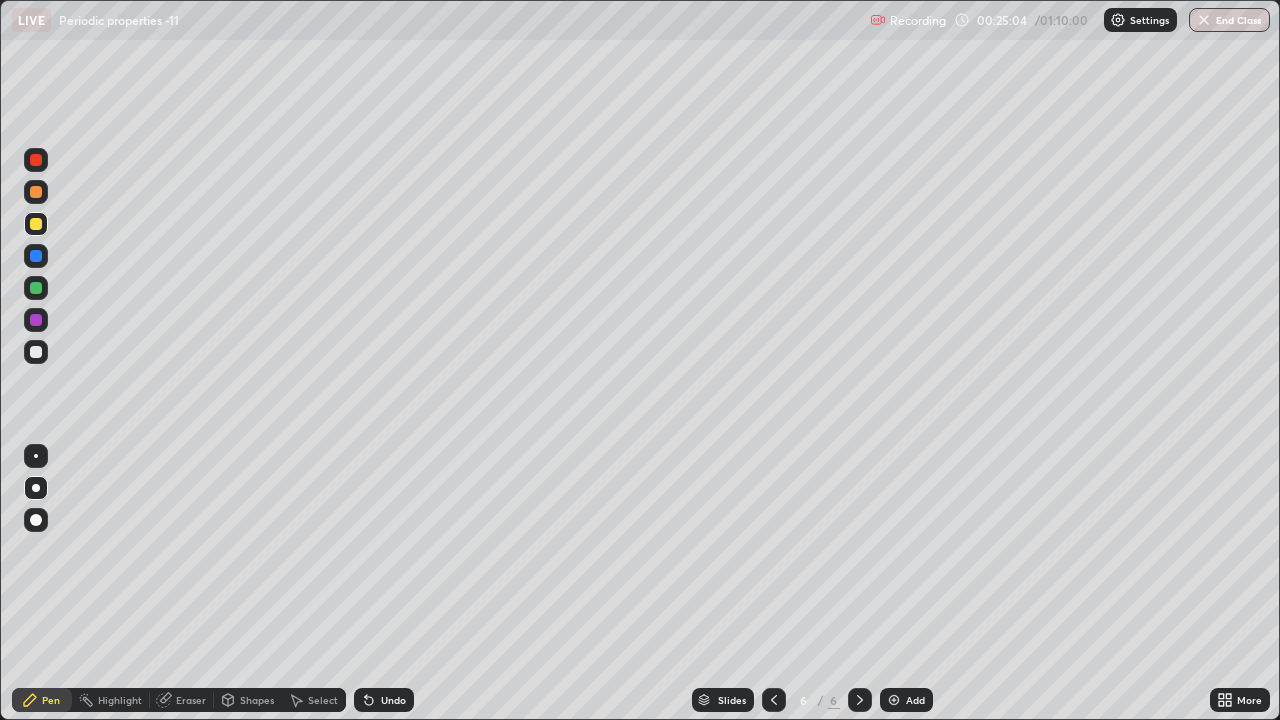click on "Undo" at bounding box center [384, 700] 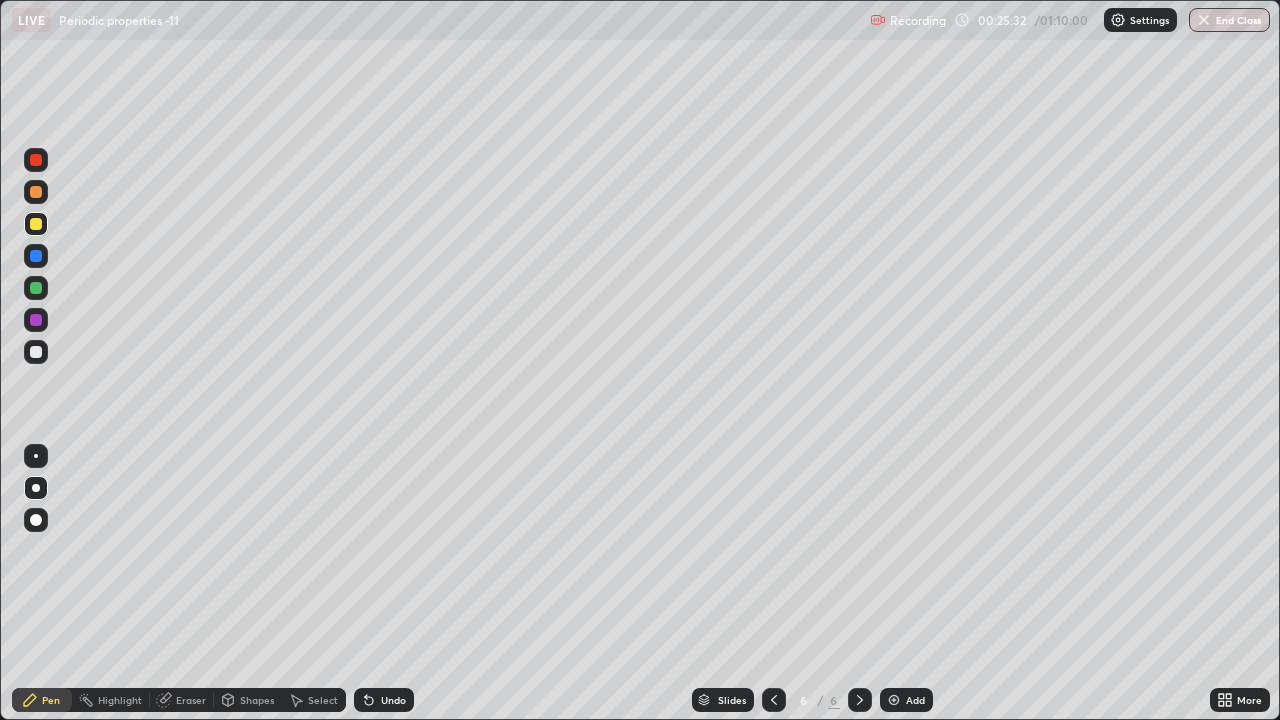 click 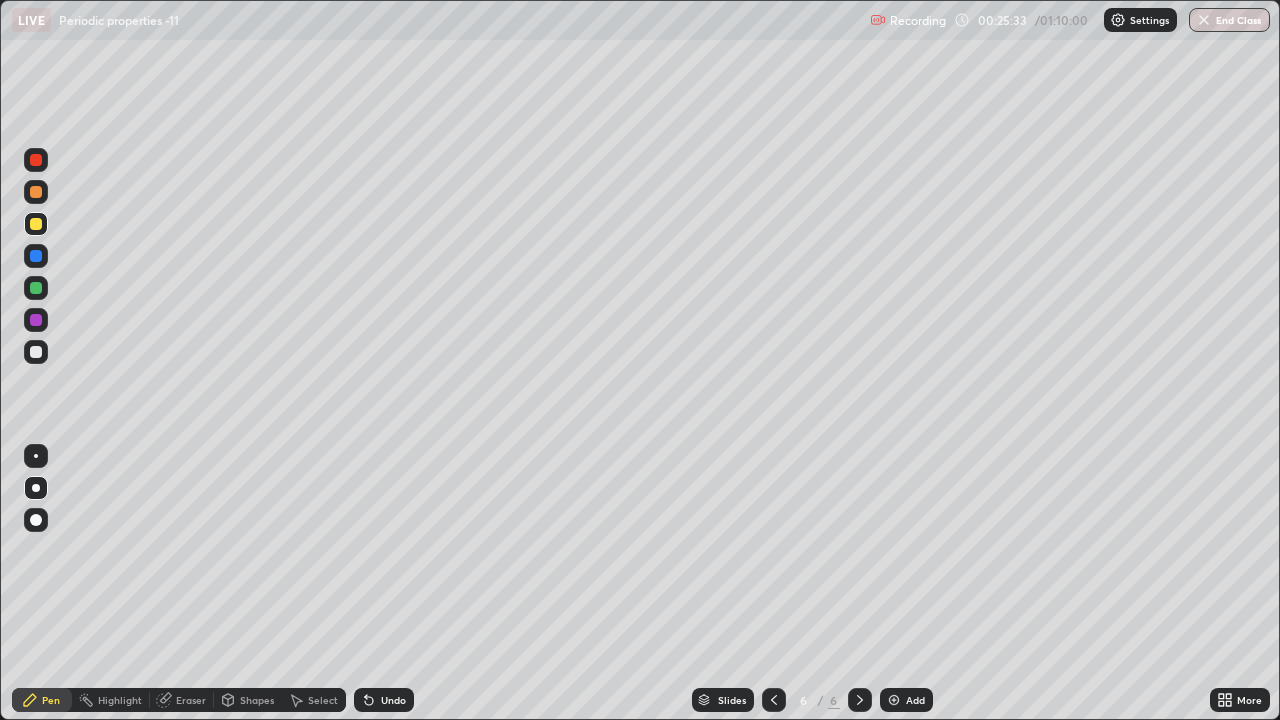 click 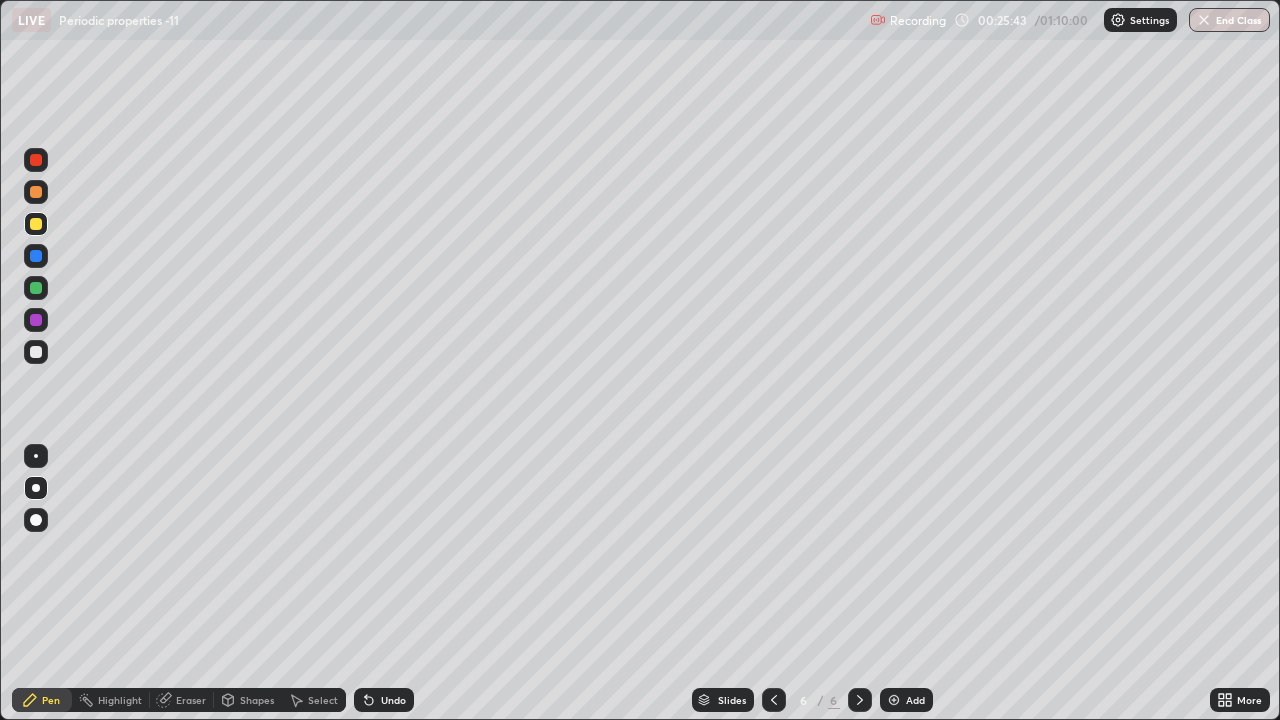 click 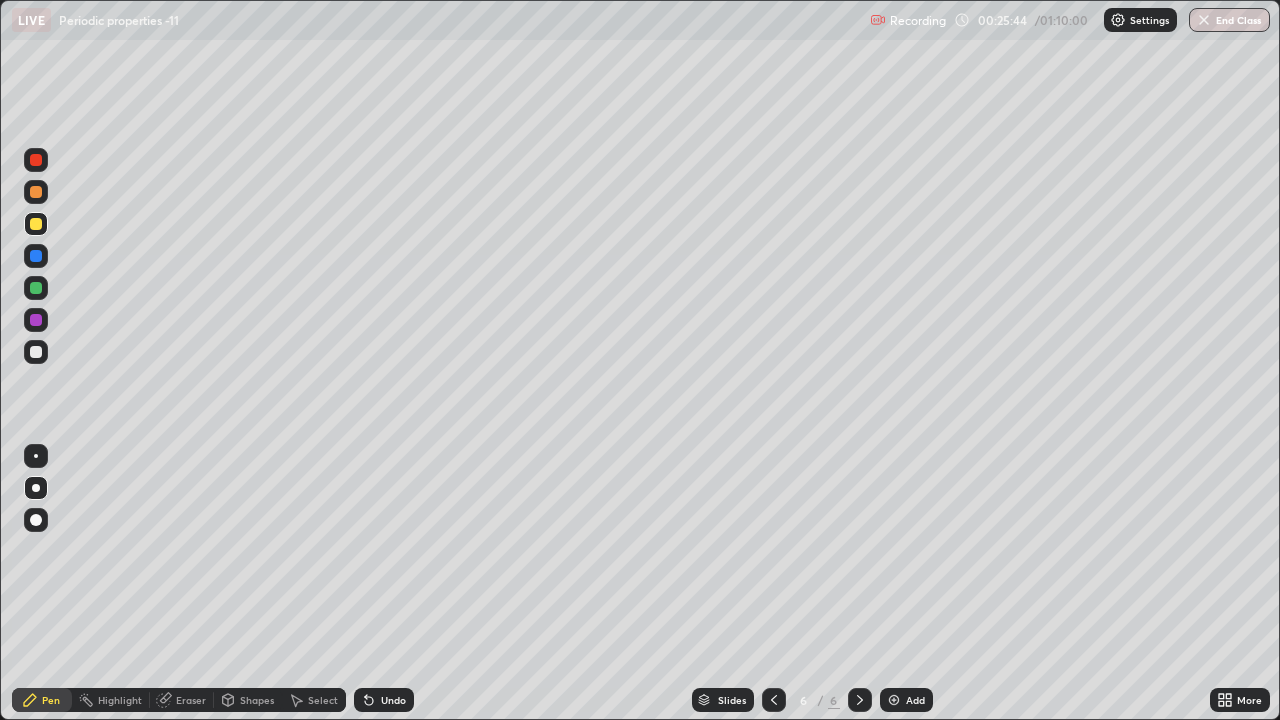 click 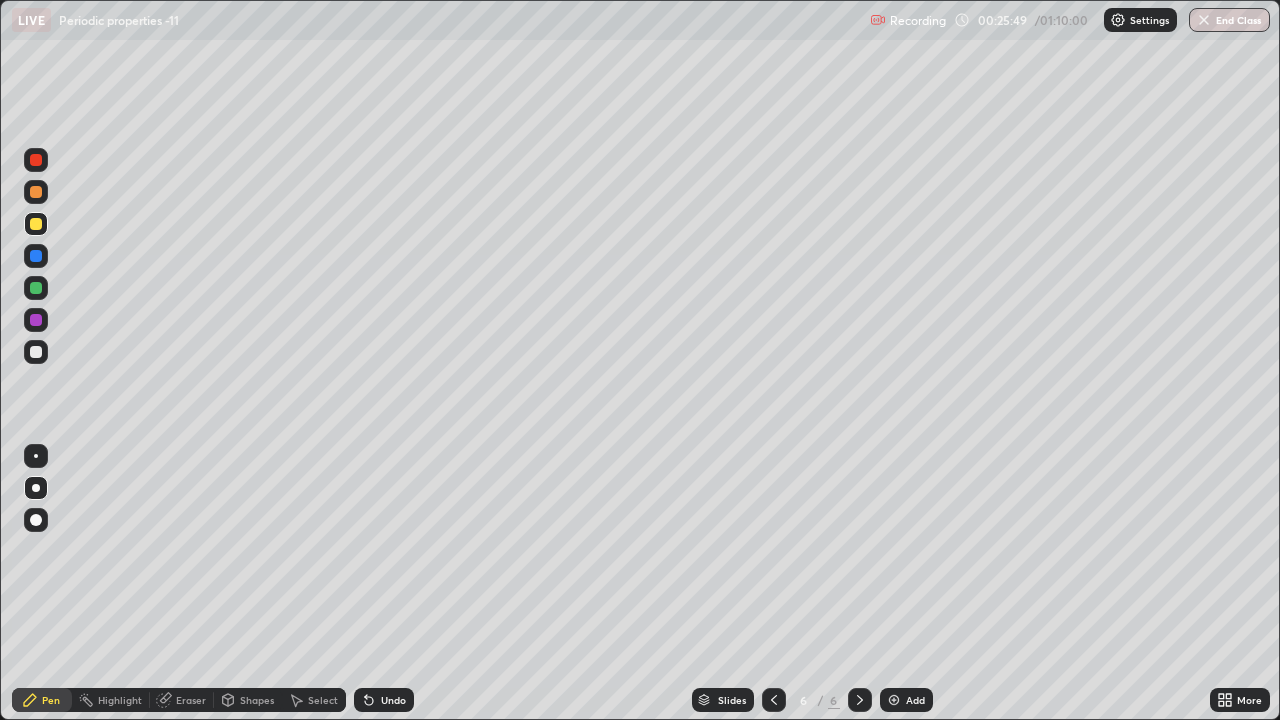 click on "Undo" at bounding box center [393, 700] 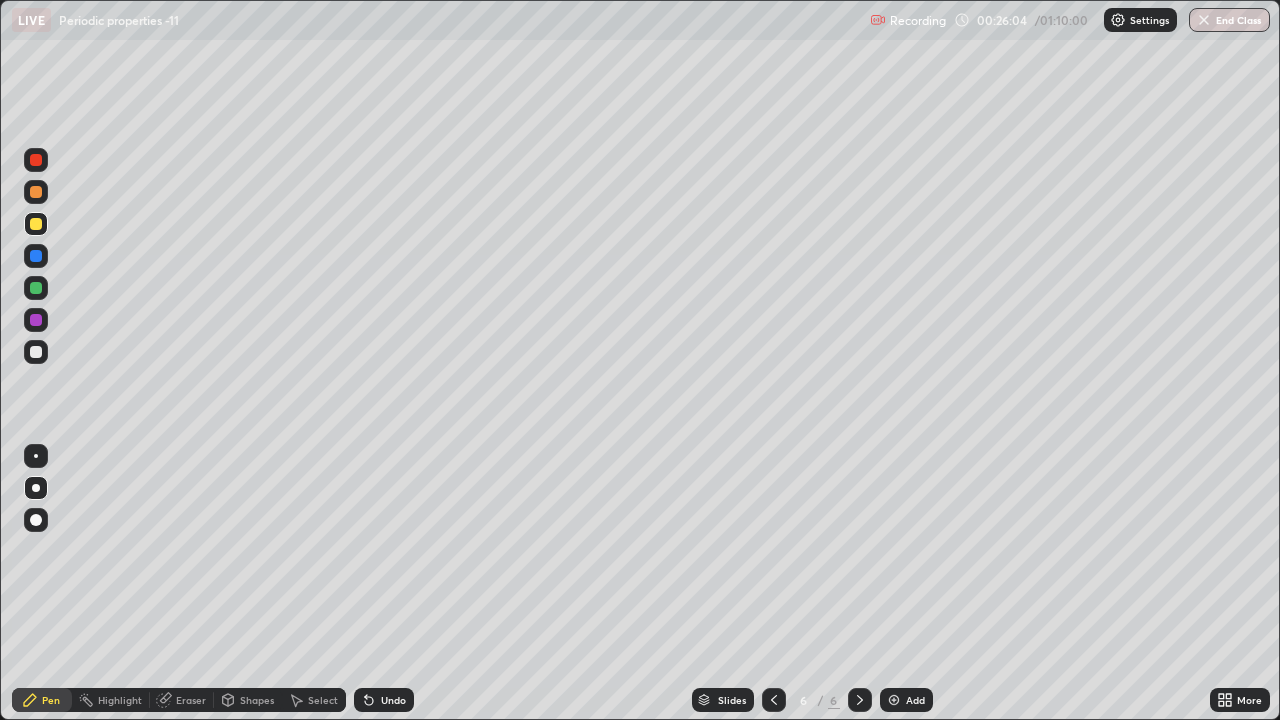 click at bounding box center (36, 192) 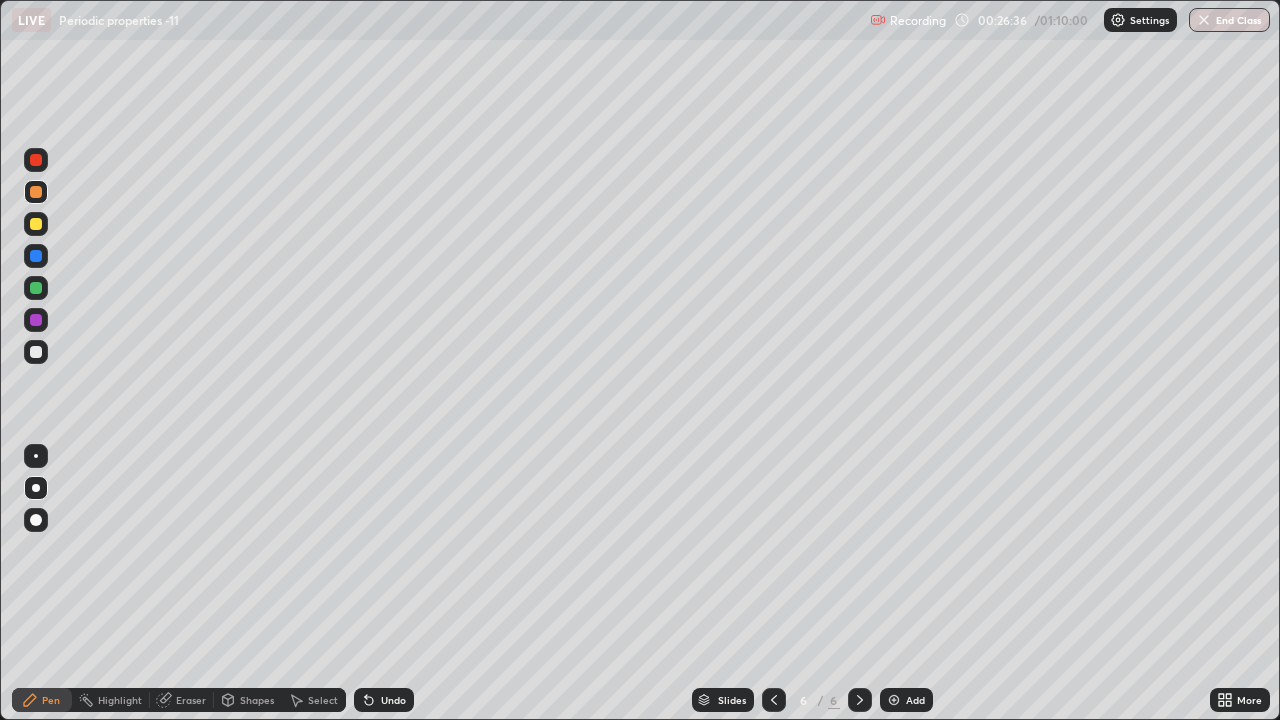 click at bounding box center (36, 224) 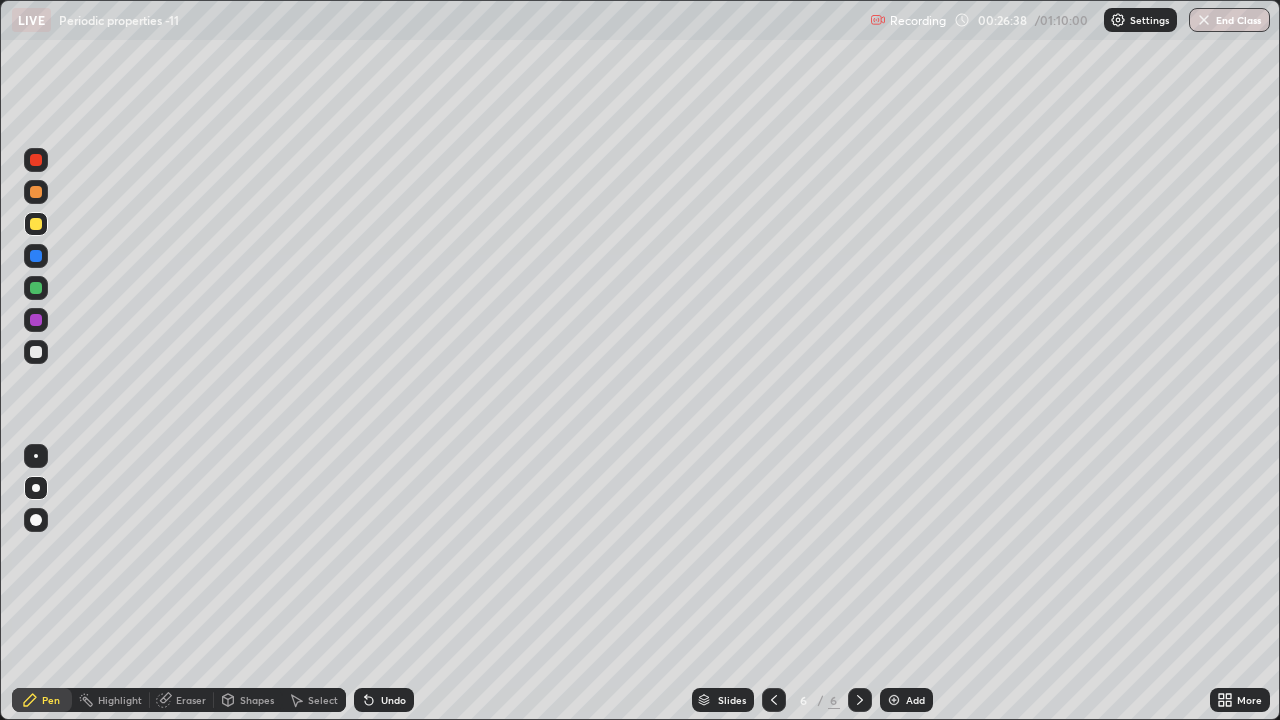 click at bounding box center (36, 192) 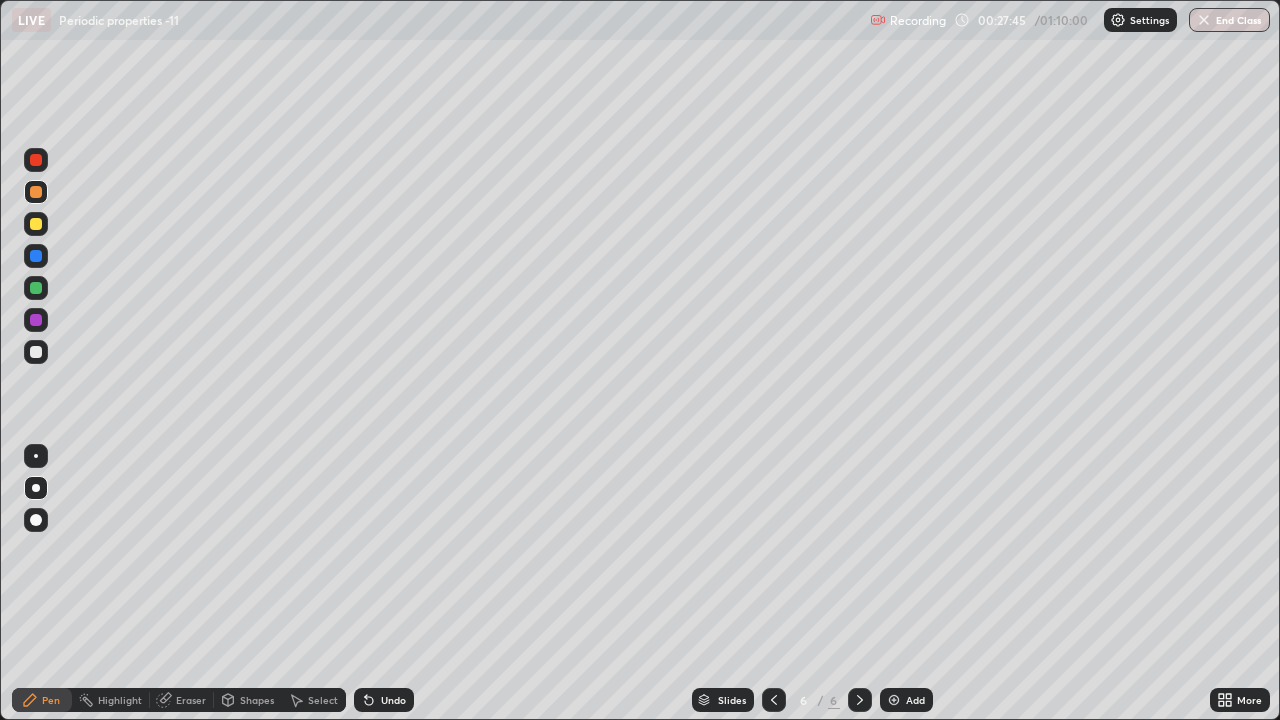 click 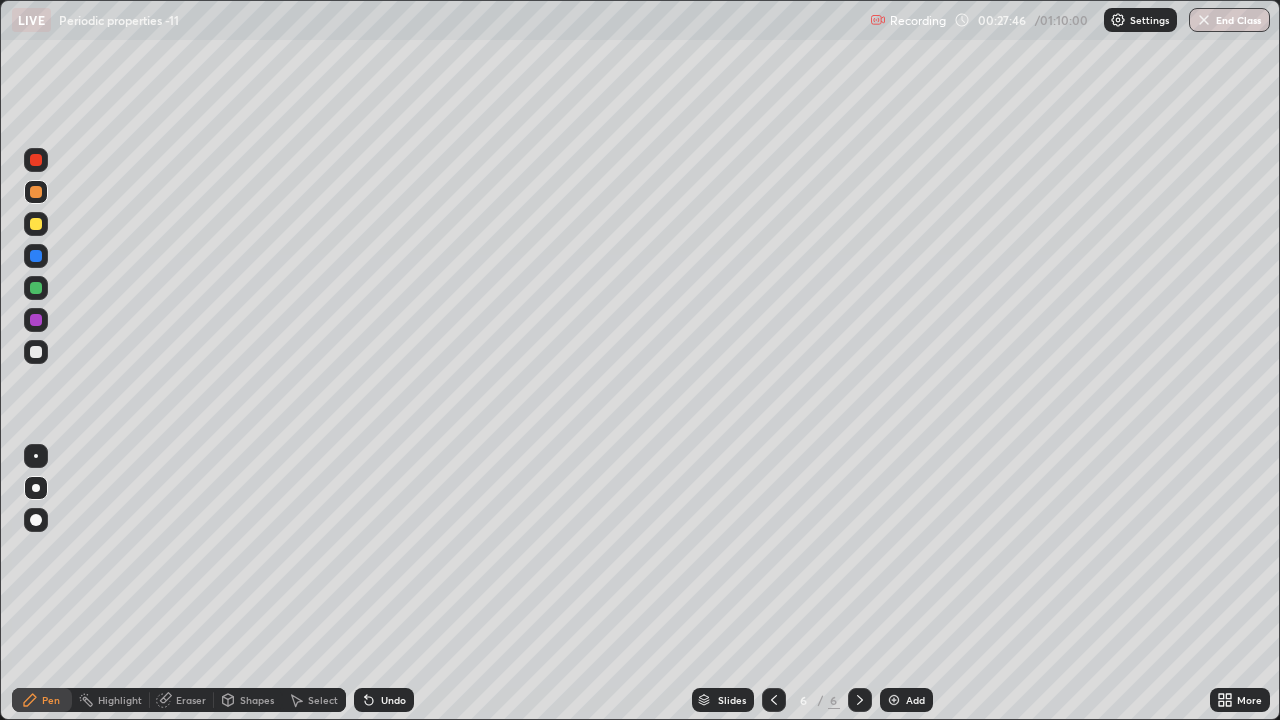 click 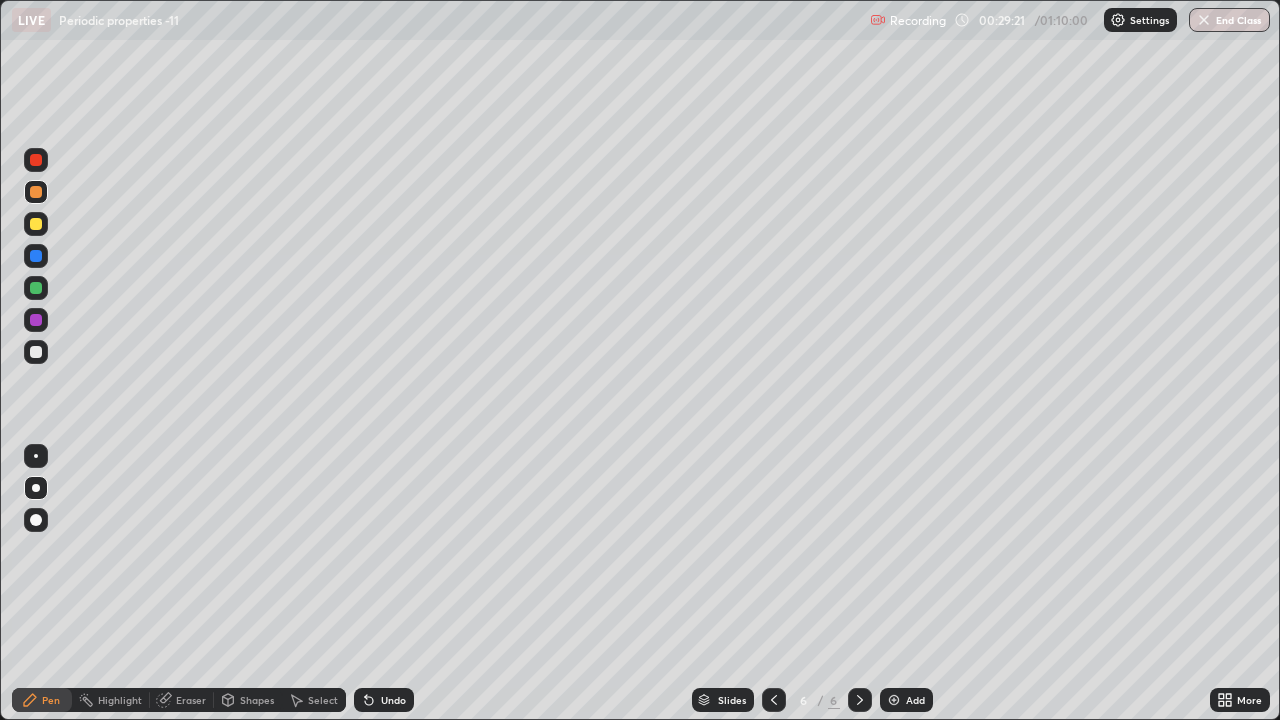 click at bounding box center [36, 224] 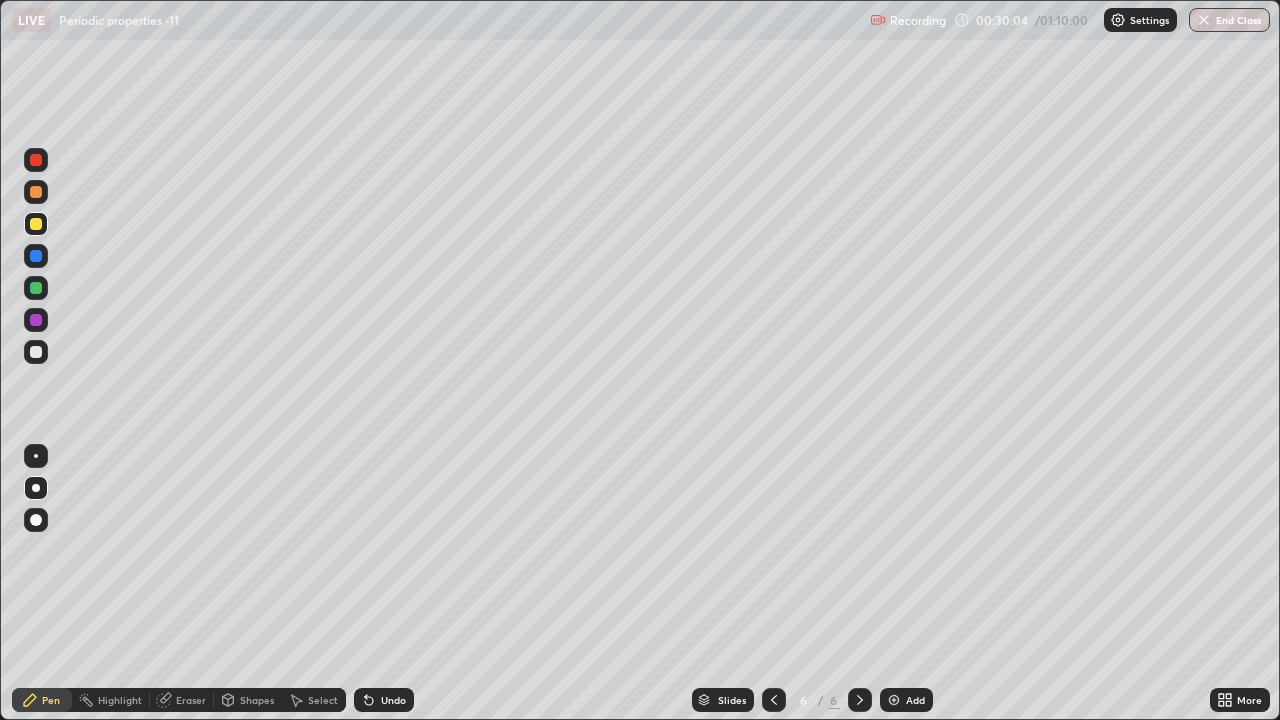 click on "Undo" at bounding box center [393, 700] 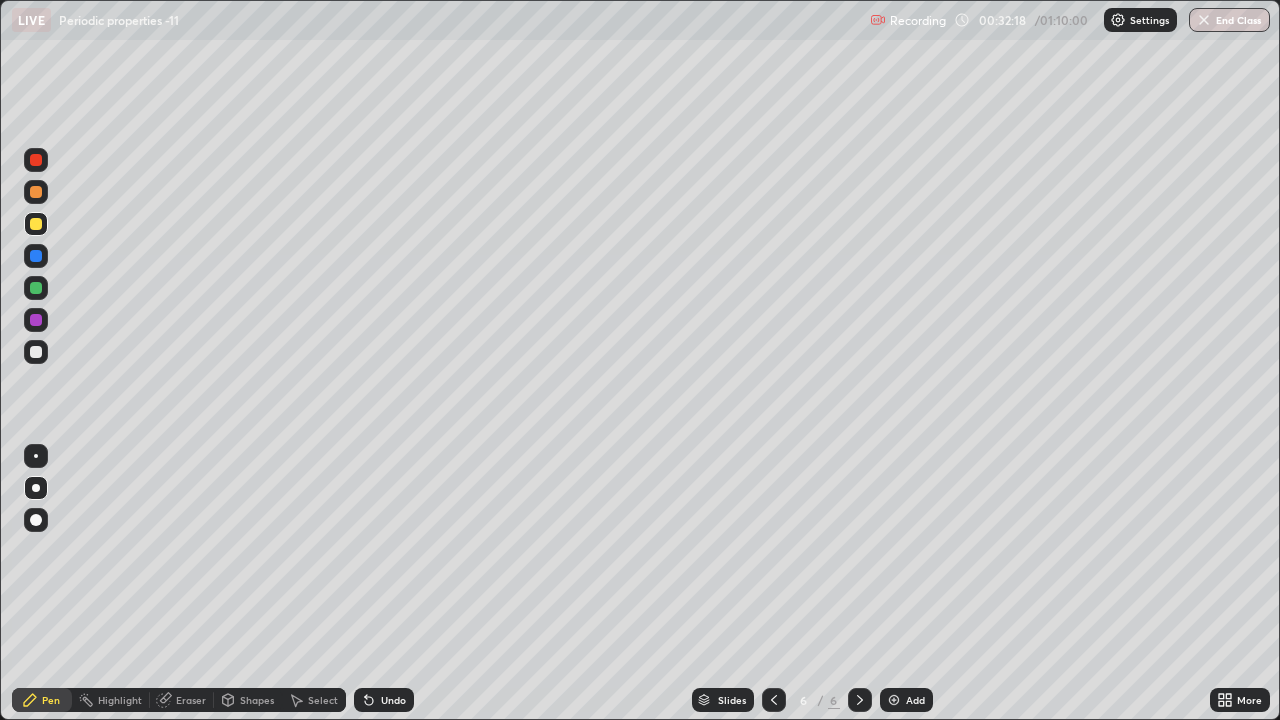 click at bounding box center [894, 700] 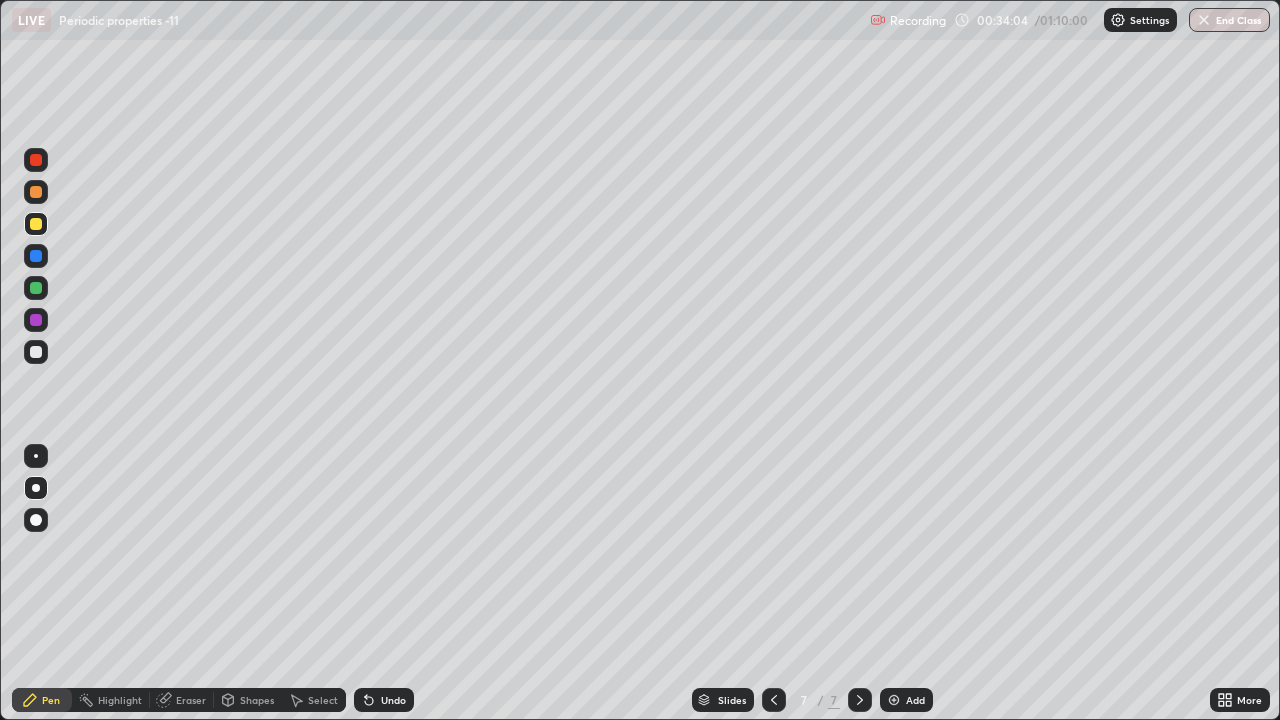 click 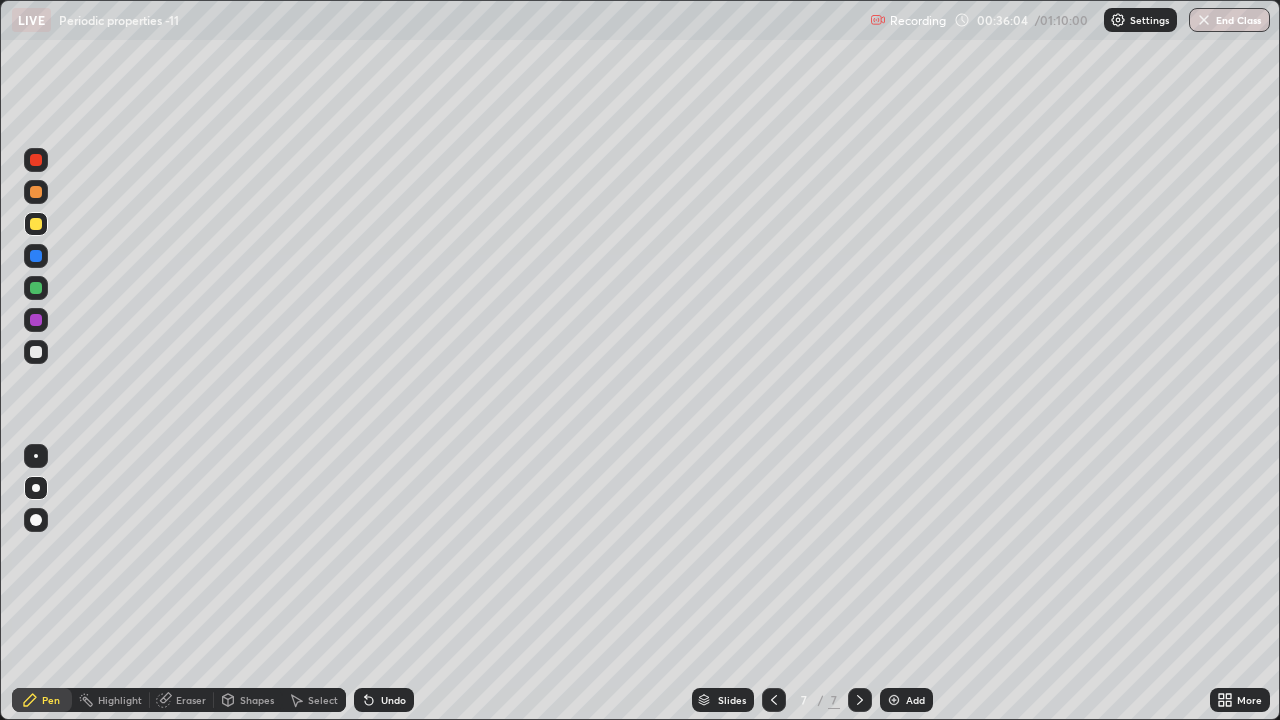 click on "Undo" at bounding box center [393, 700] 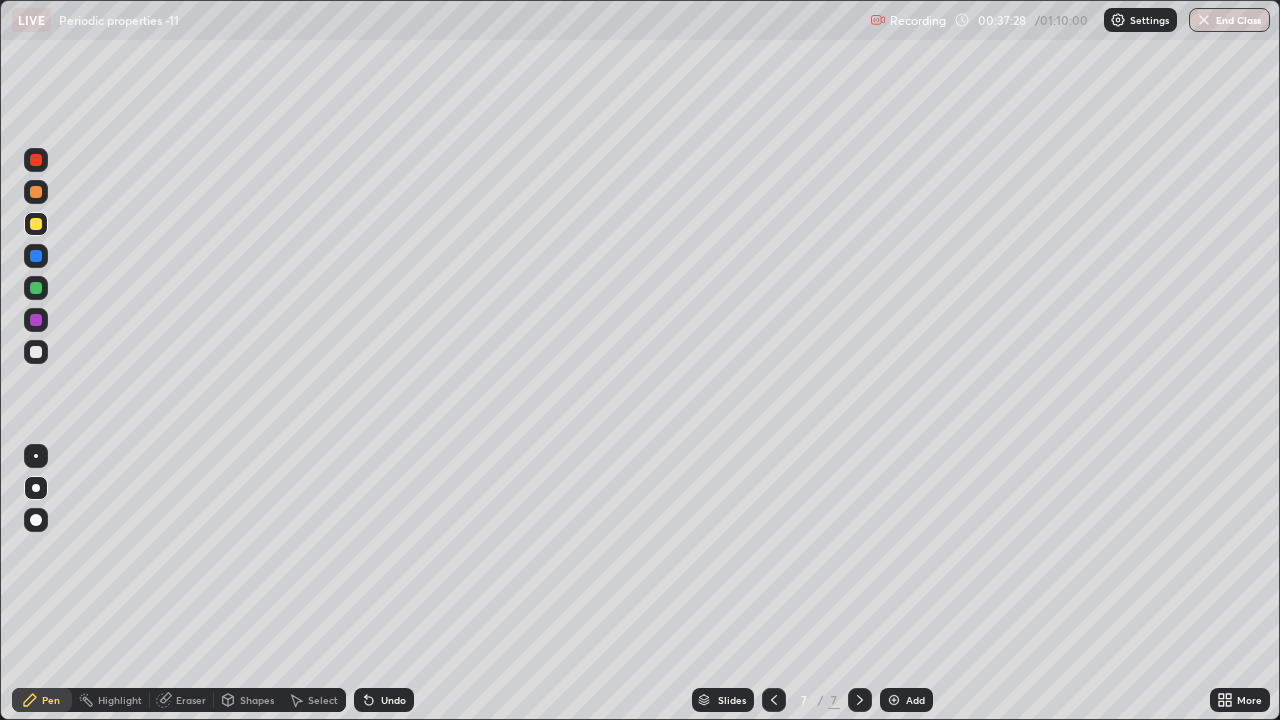 click on "Undo" at bounding box center (384, 700) 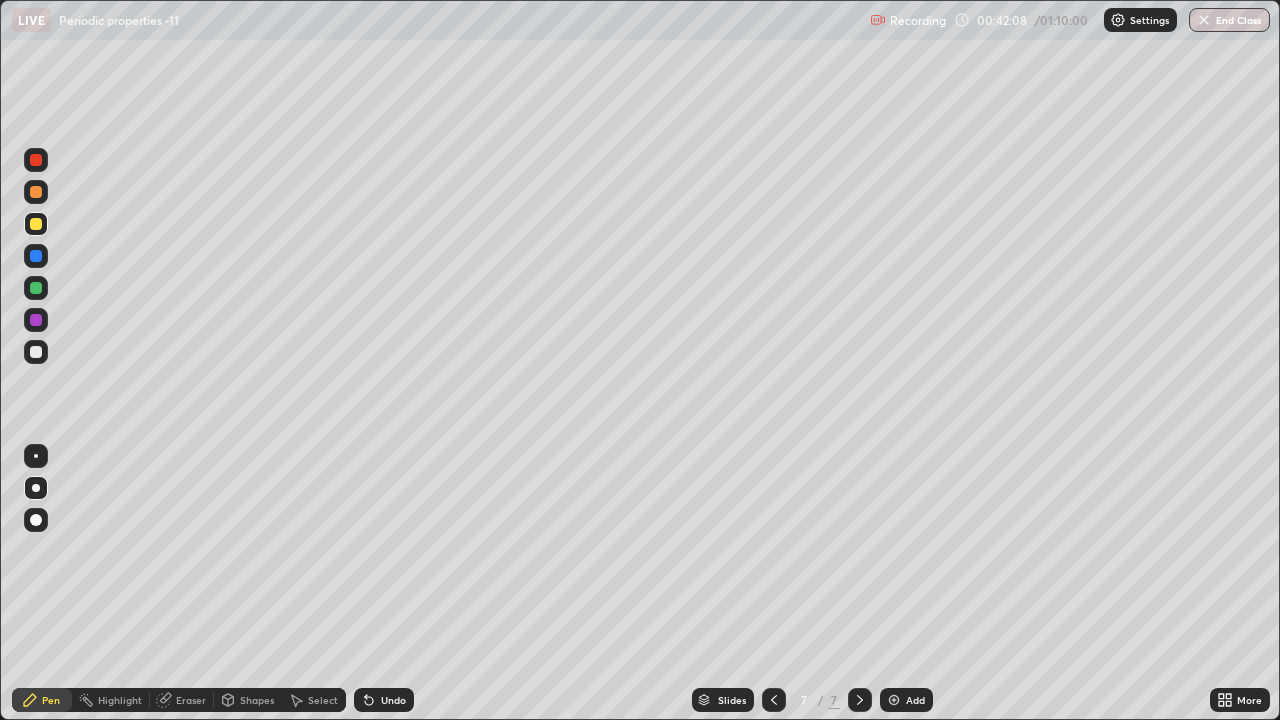 click at bounding box center (894, 700) 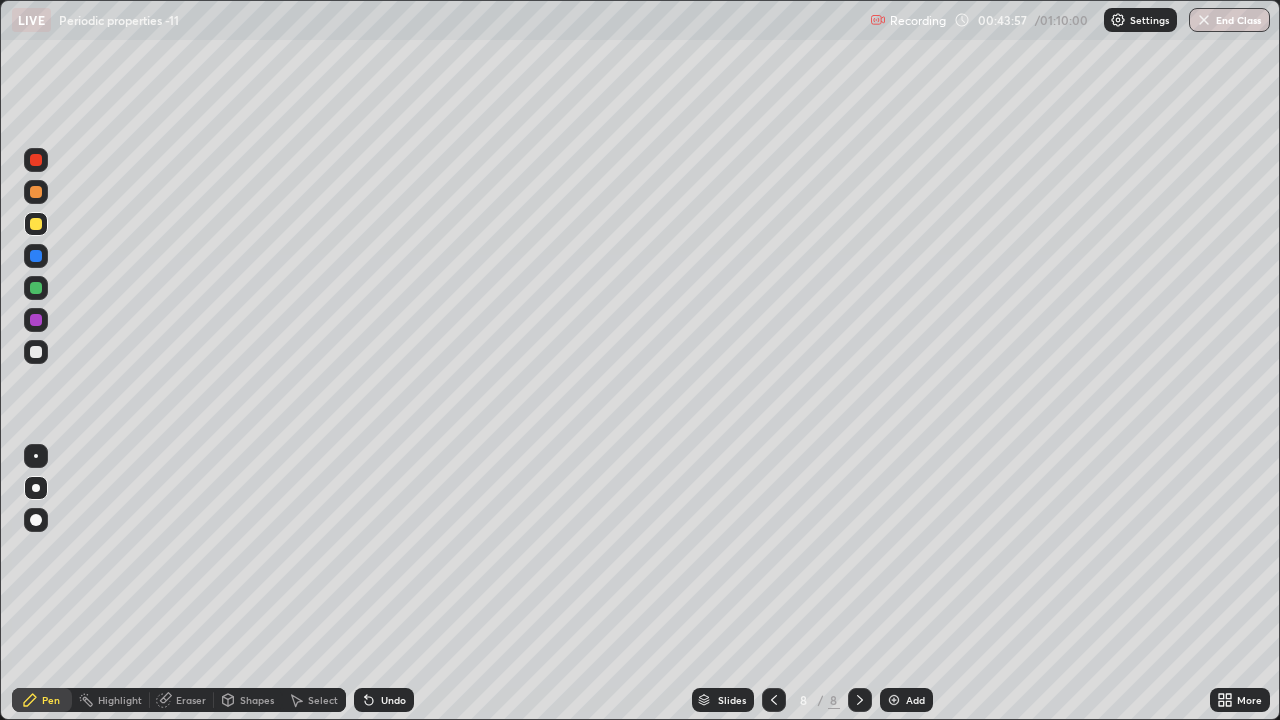 click 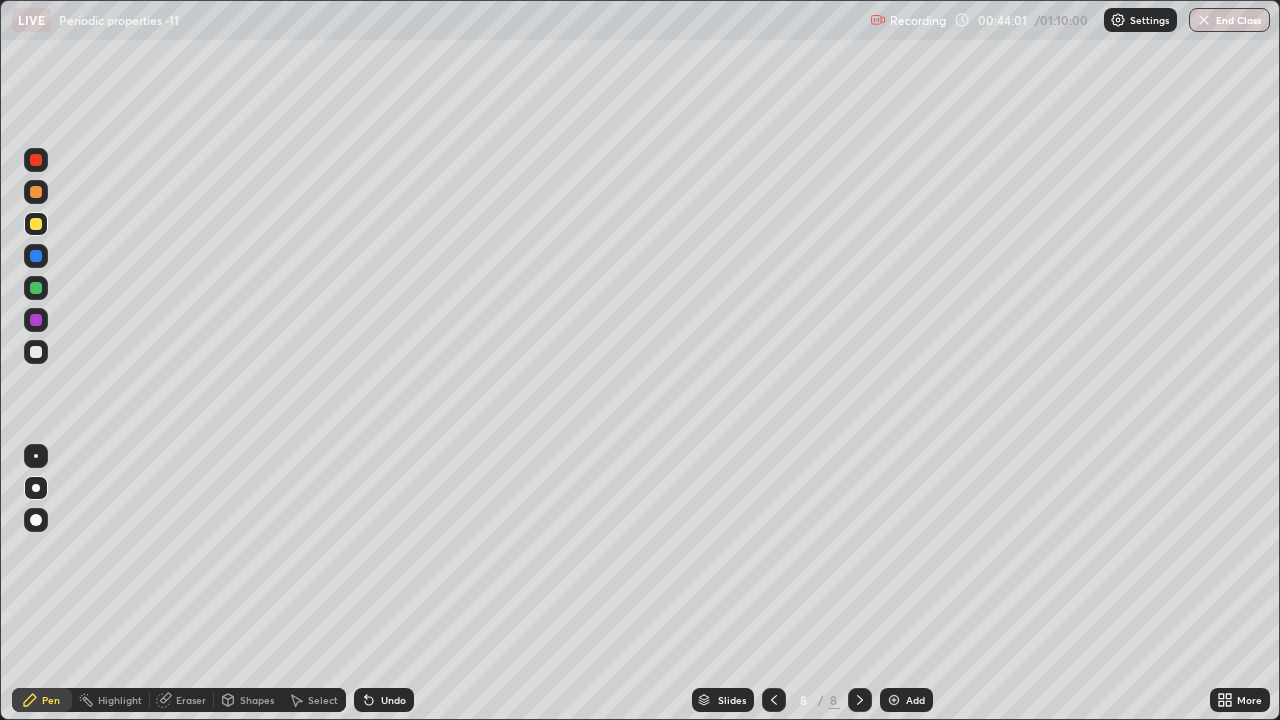 click on "Undo" at bounding box center [393, 700] 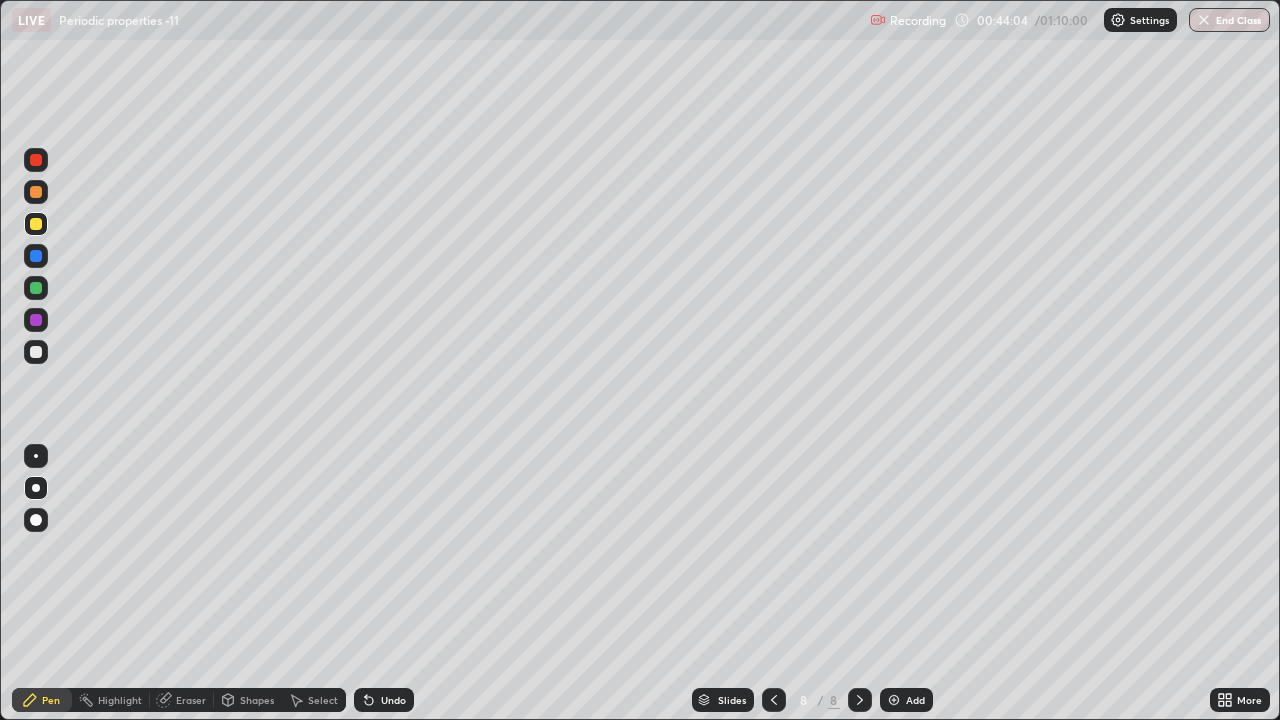 click on "Undo" at bounding box center [393, 700] 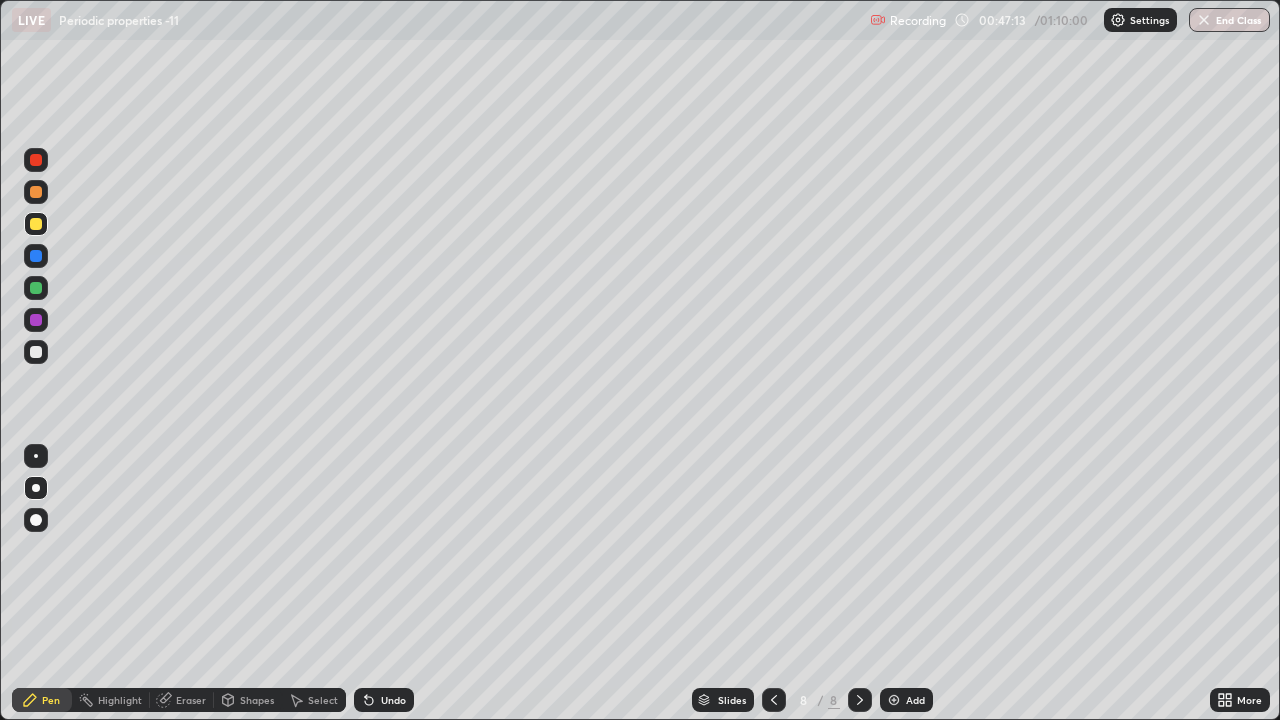 click at bounding box center (894, 700) 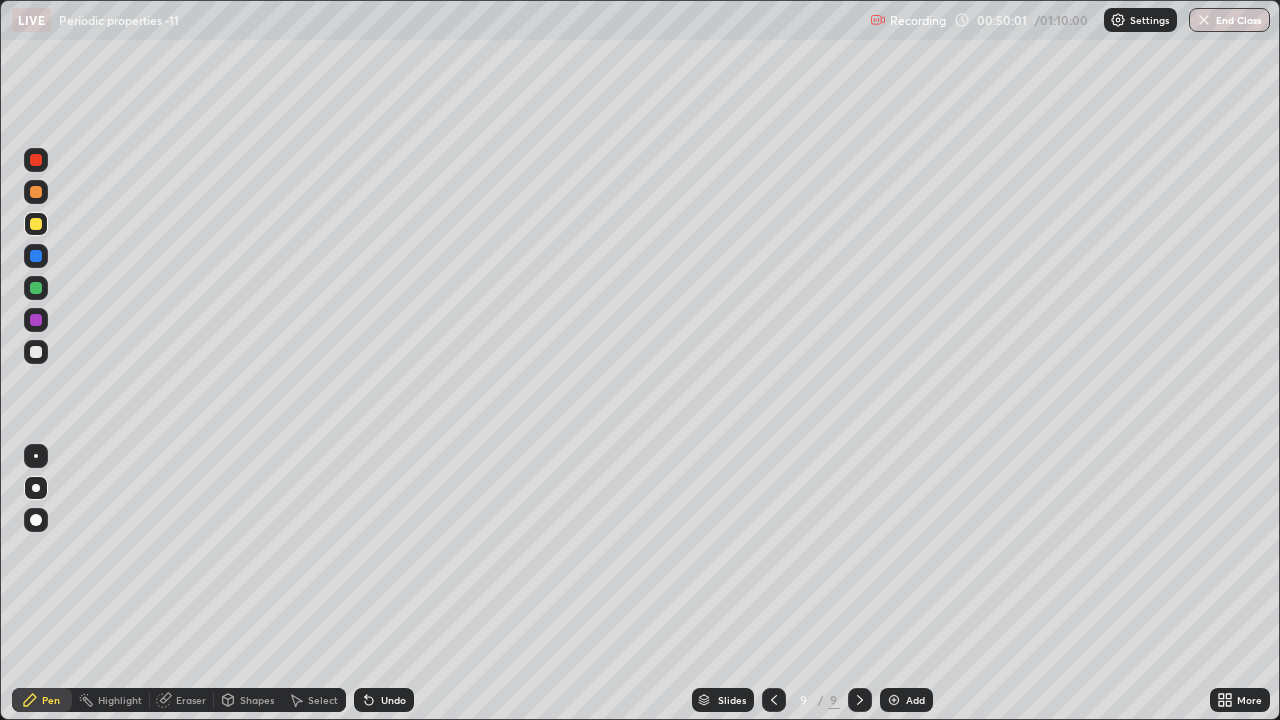 click at bounding box center (36, 352) 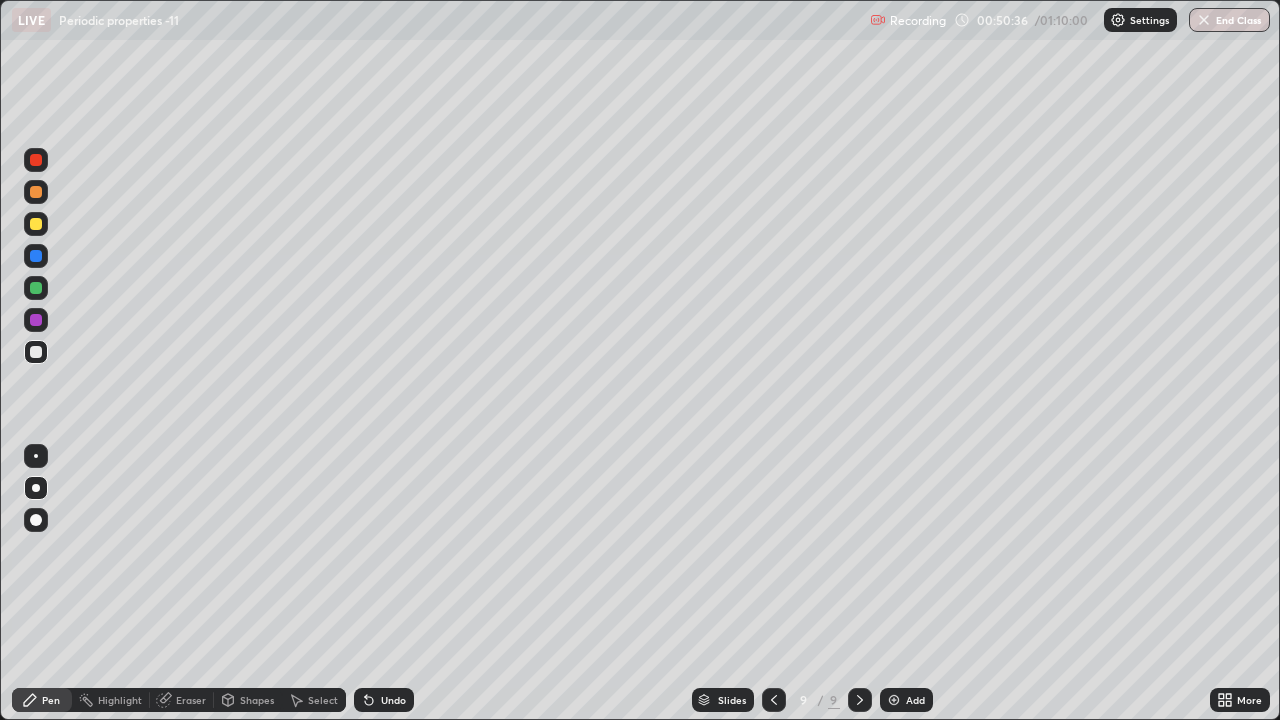 click at bounding box center [36, 288] 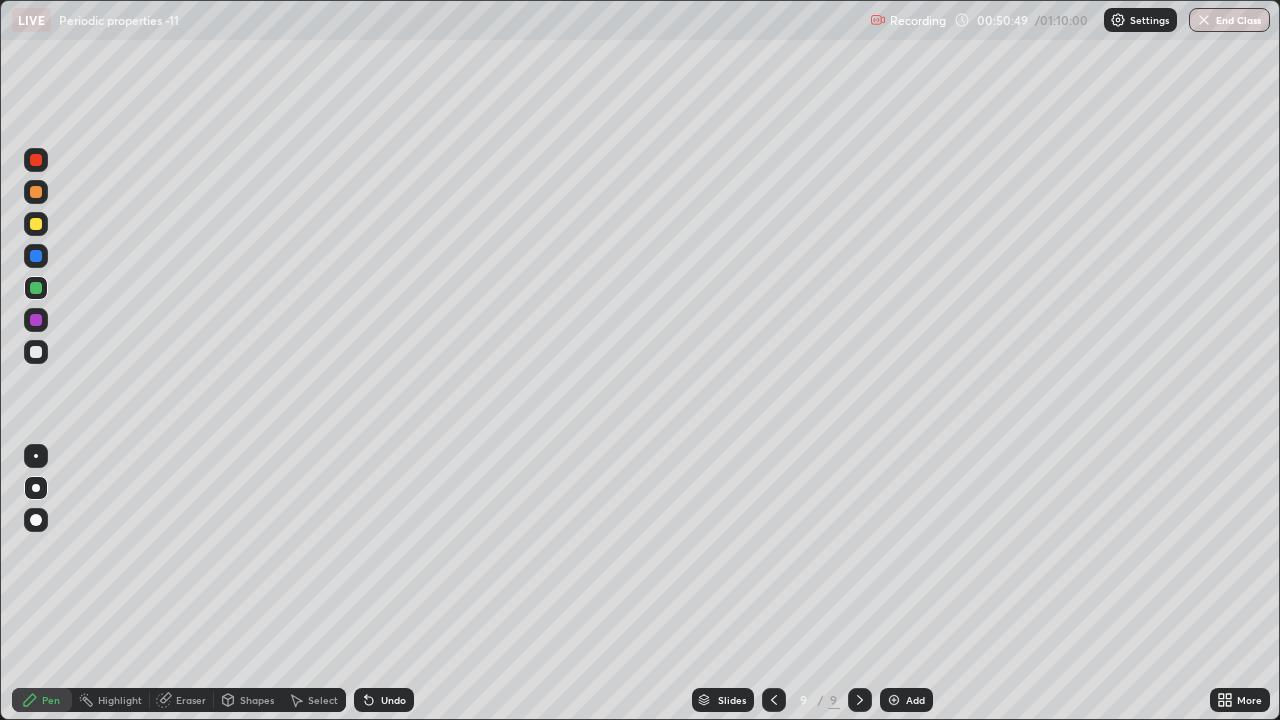 click on "Undo" at bounding box center [393, 700] 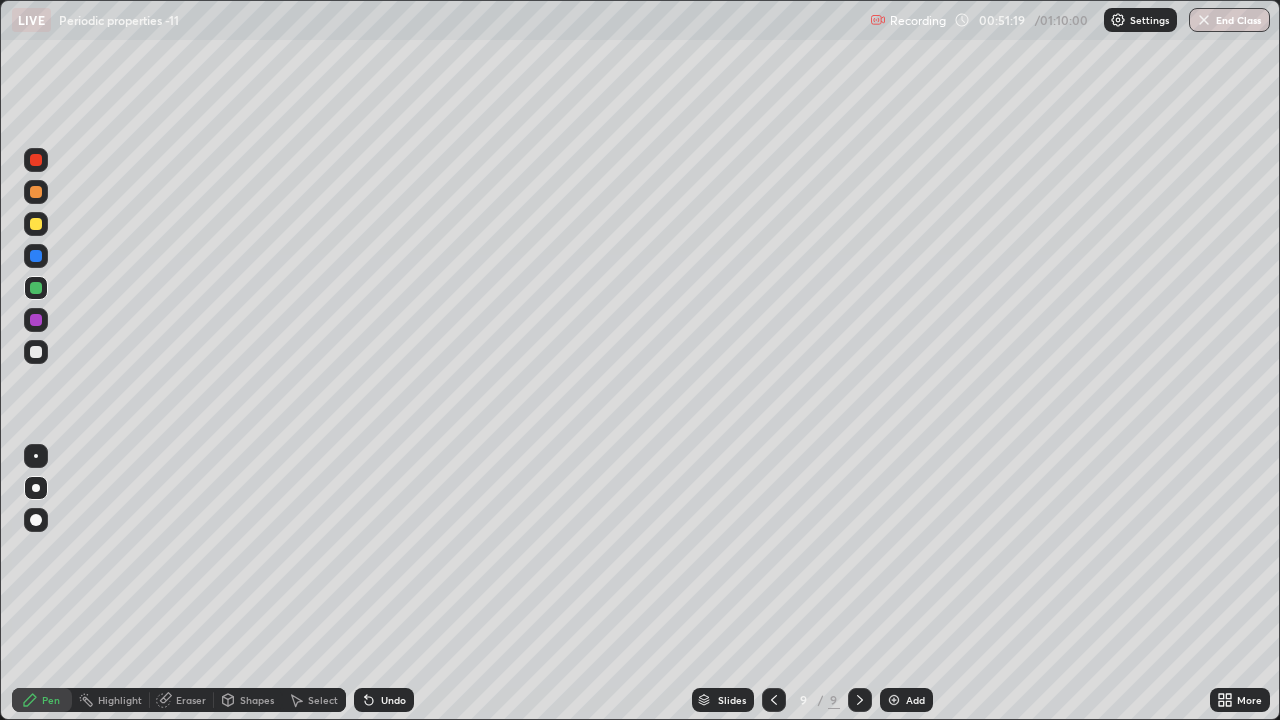click at bounding box center [36, 352] 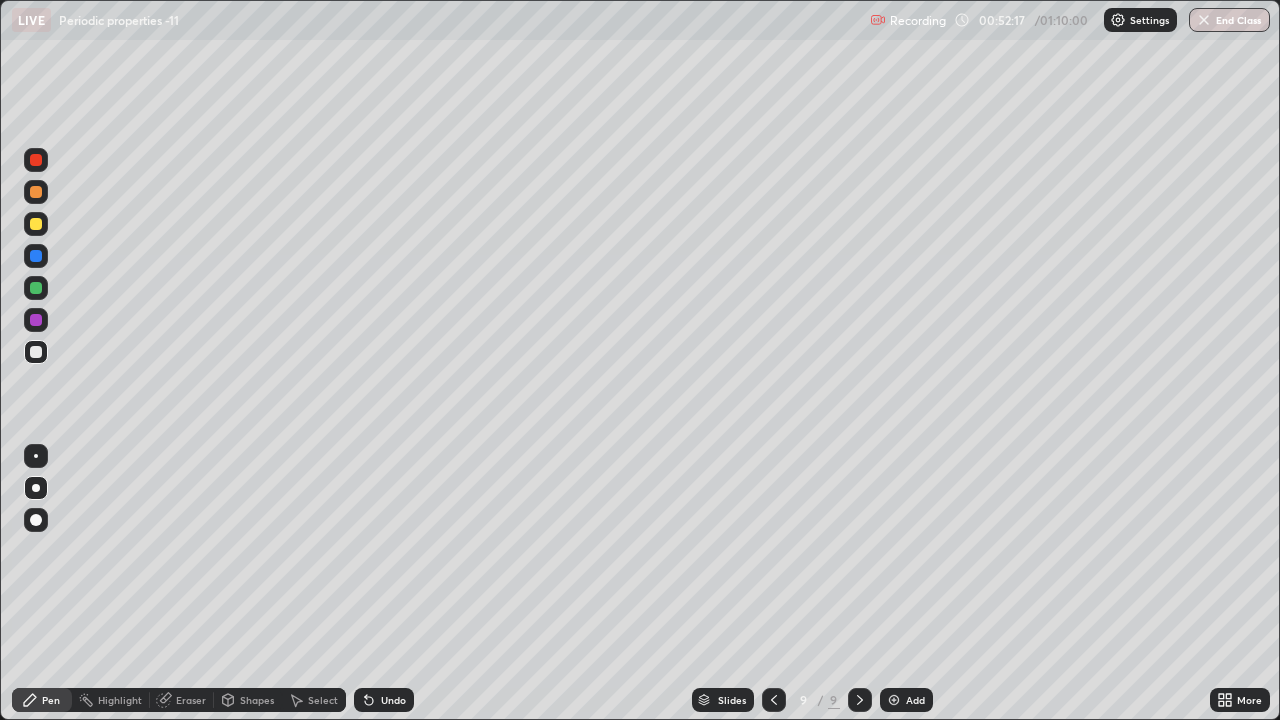 click 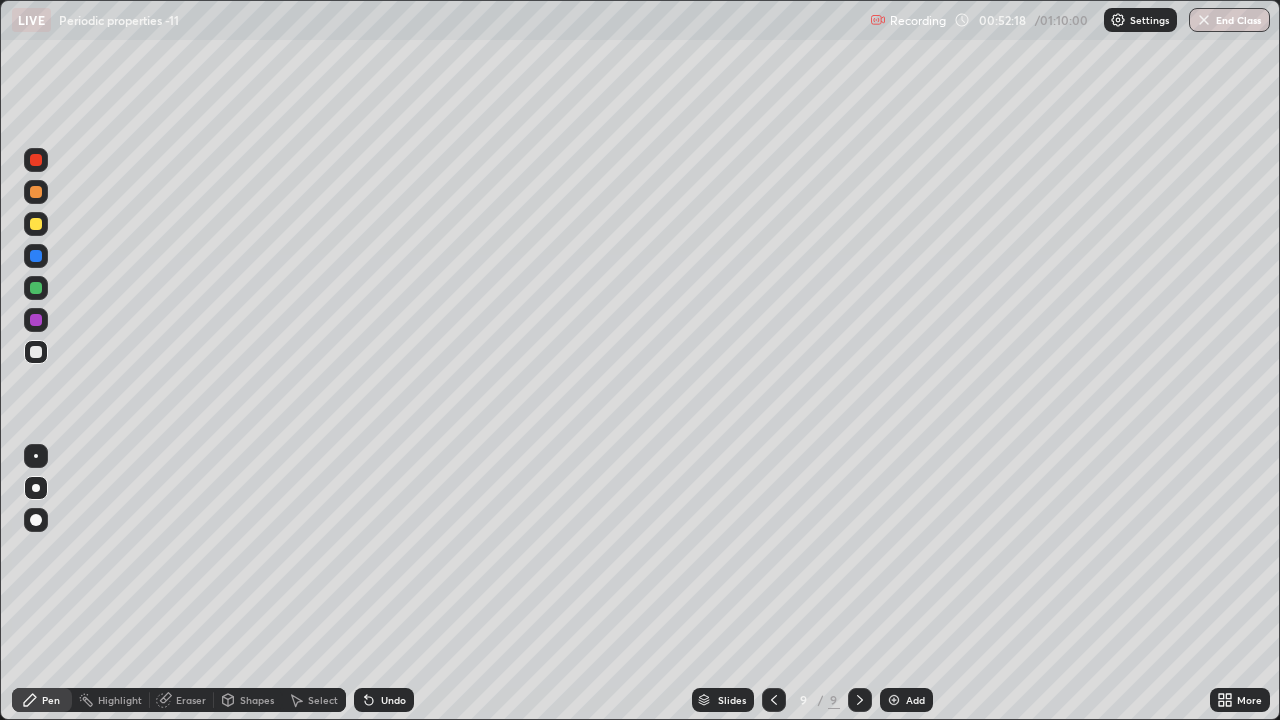 click 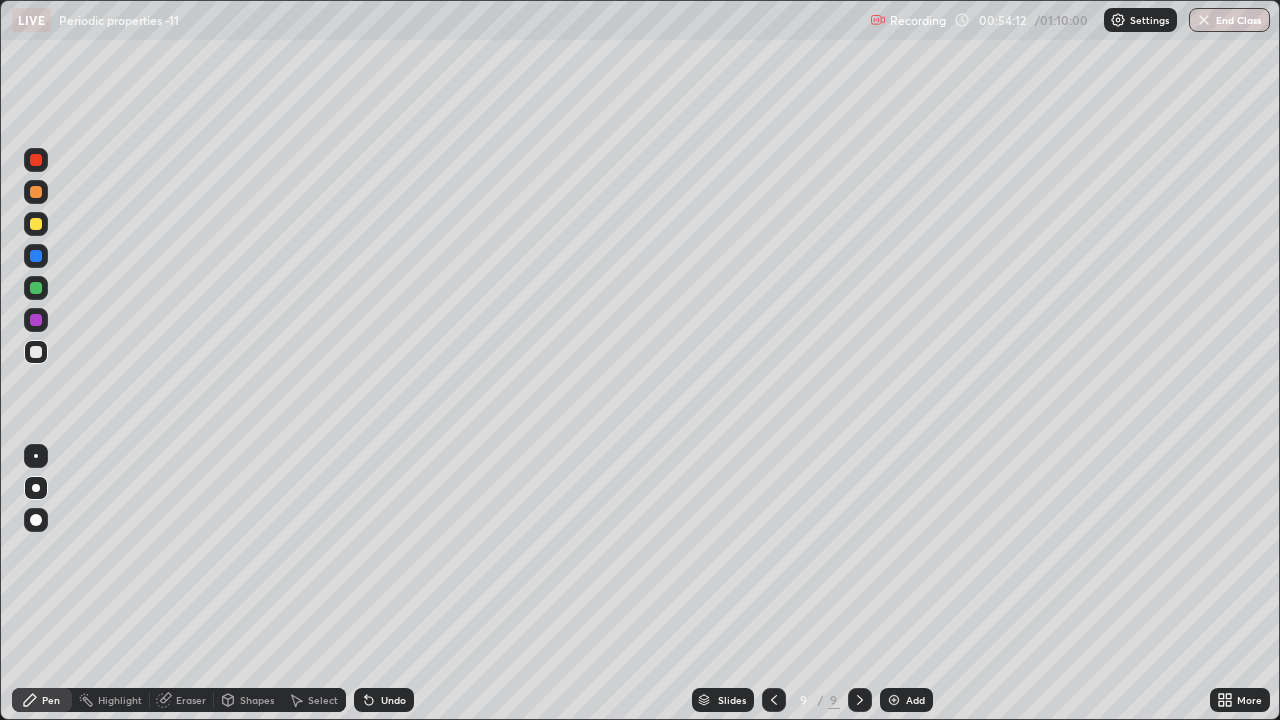 click at bounding box center [894, 700] 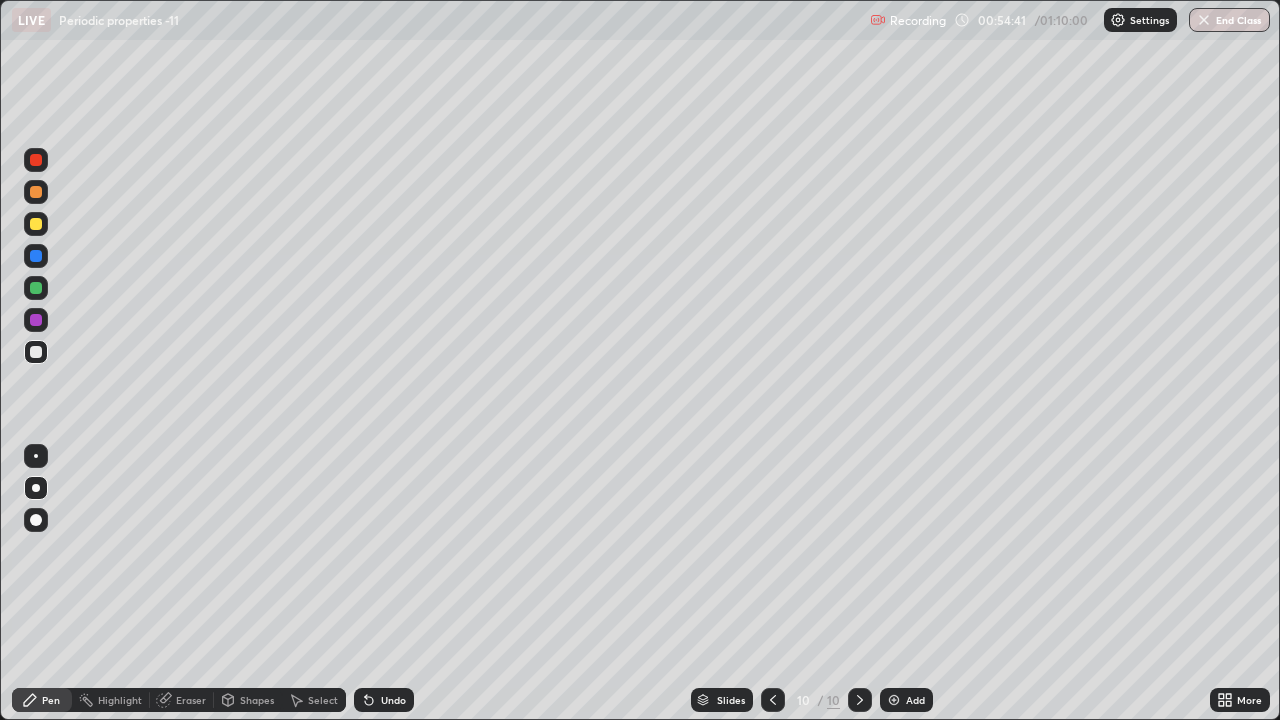 click at bounding box center [36, 224] 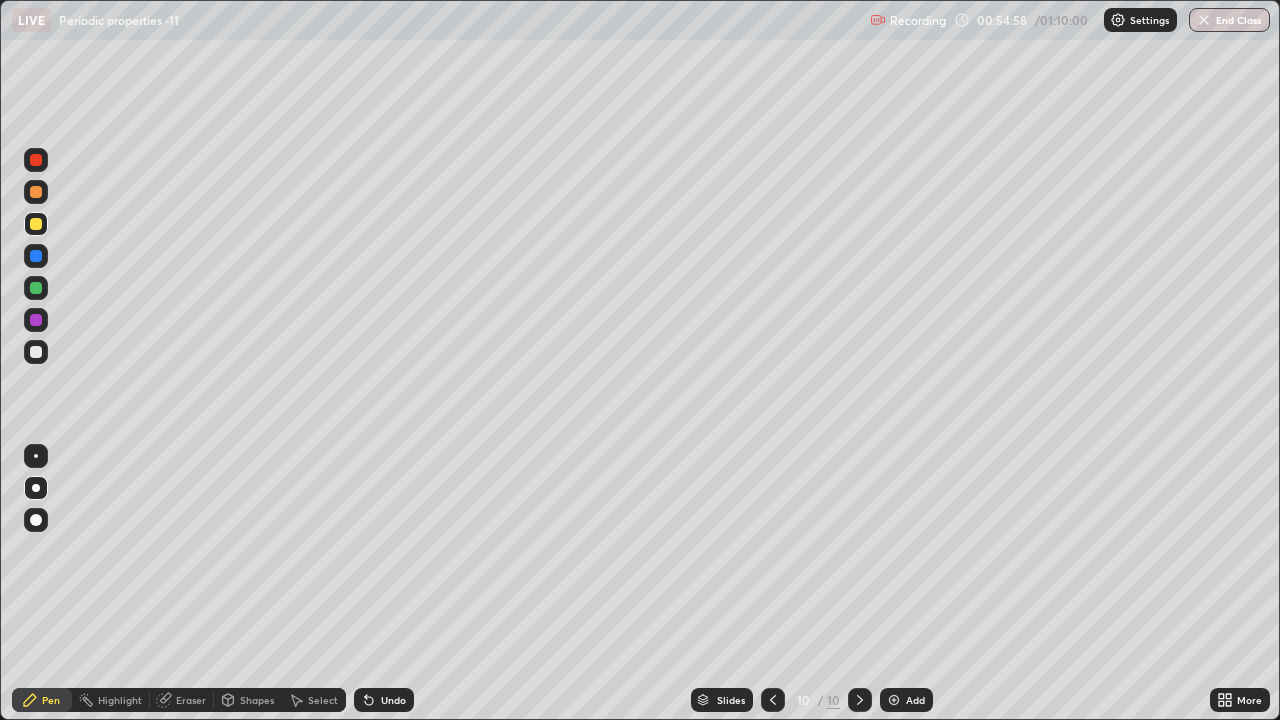 click at bounding box center (36, 352) 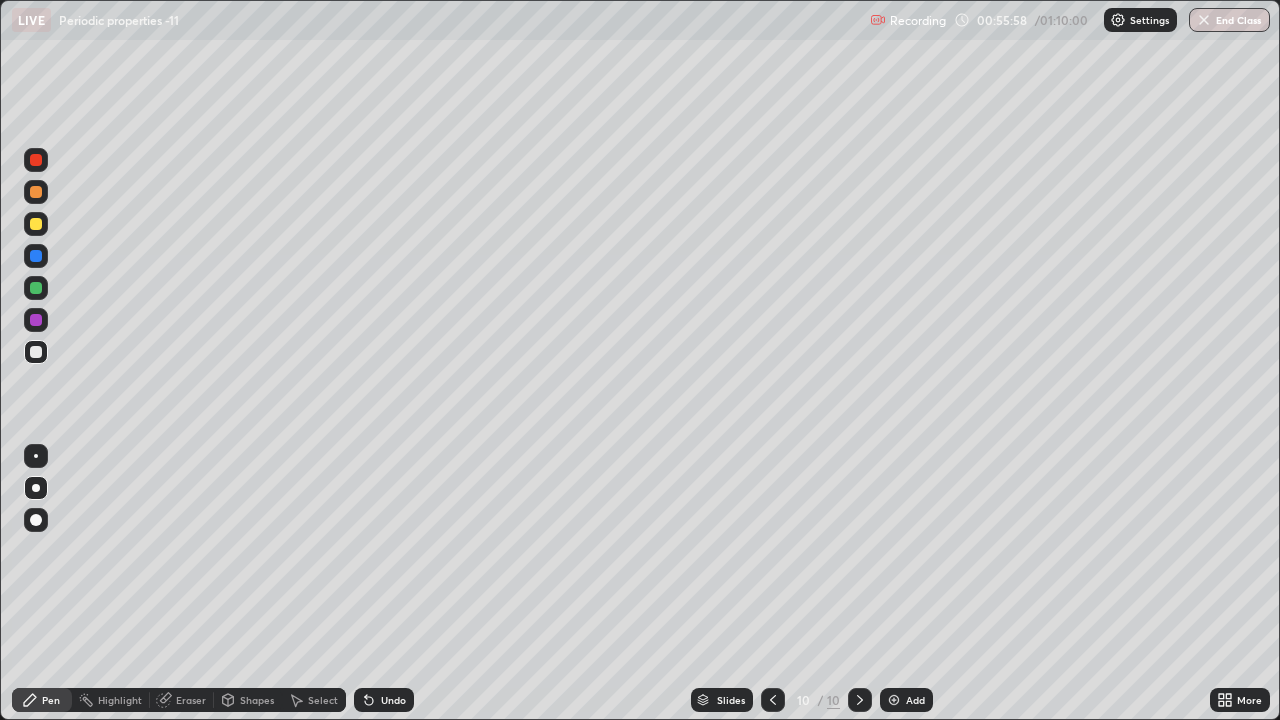click 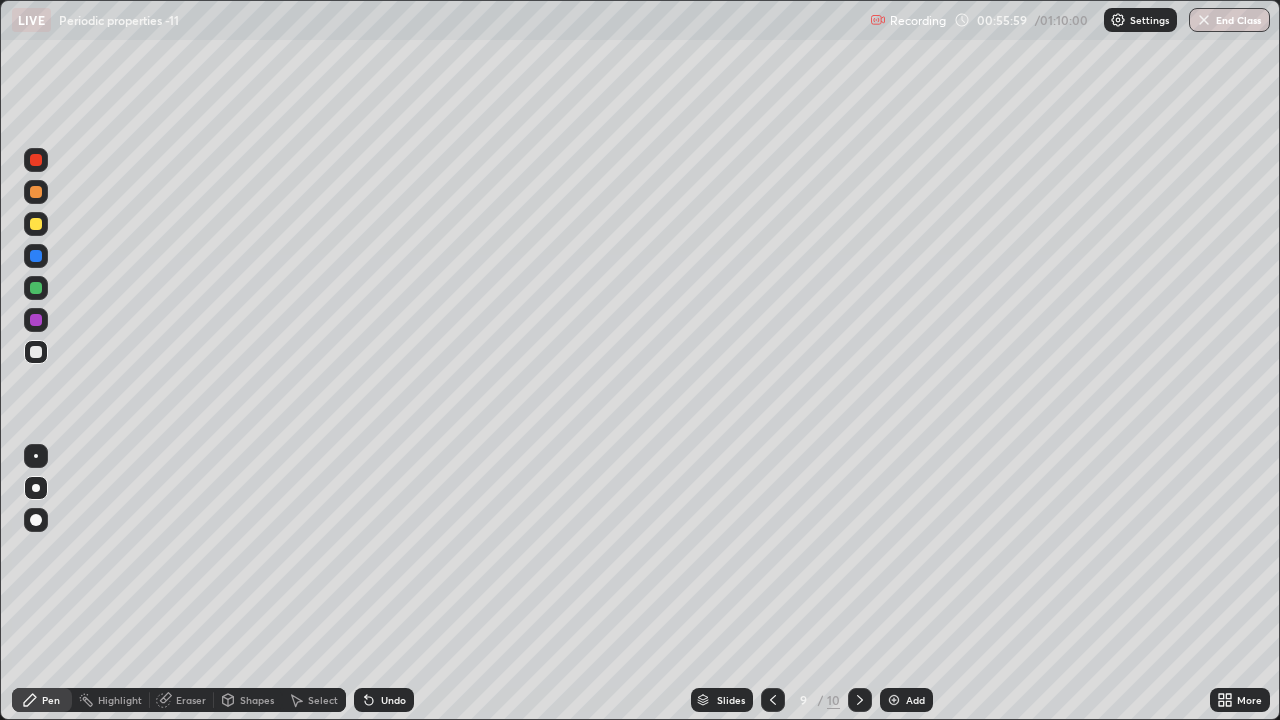 click 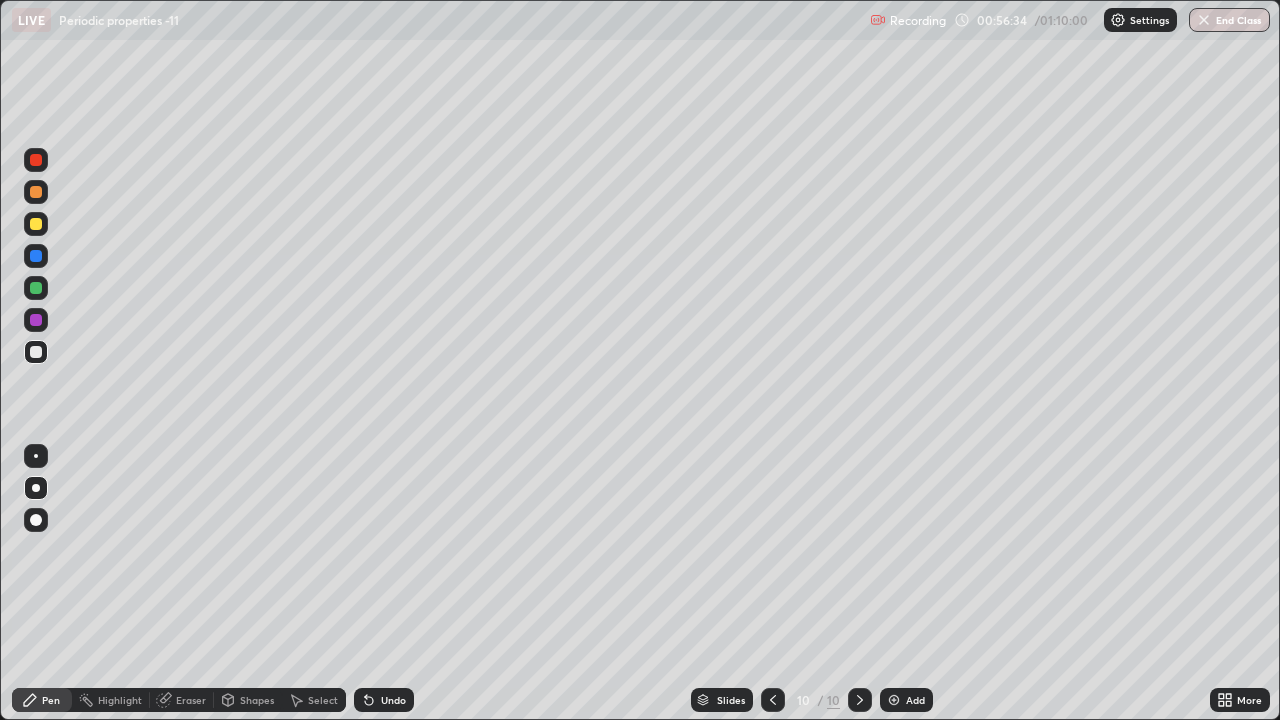 click at bounding box center (36, 224) 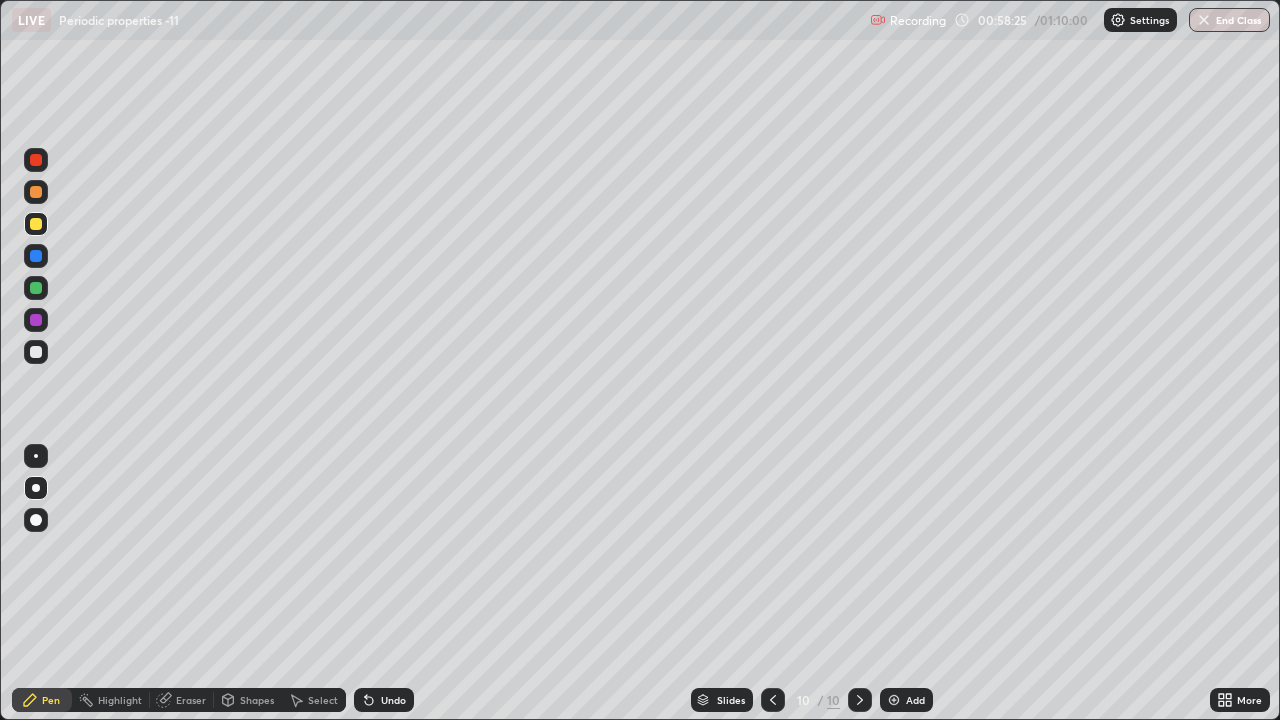 click at bounding box center (36, 352) 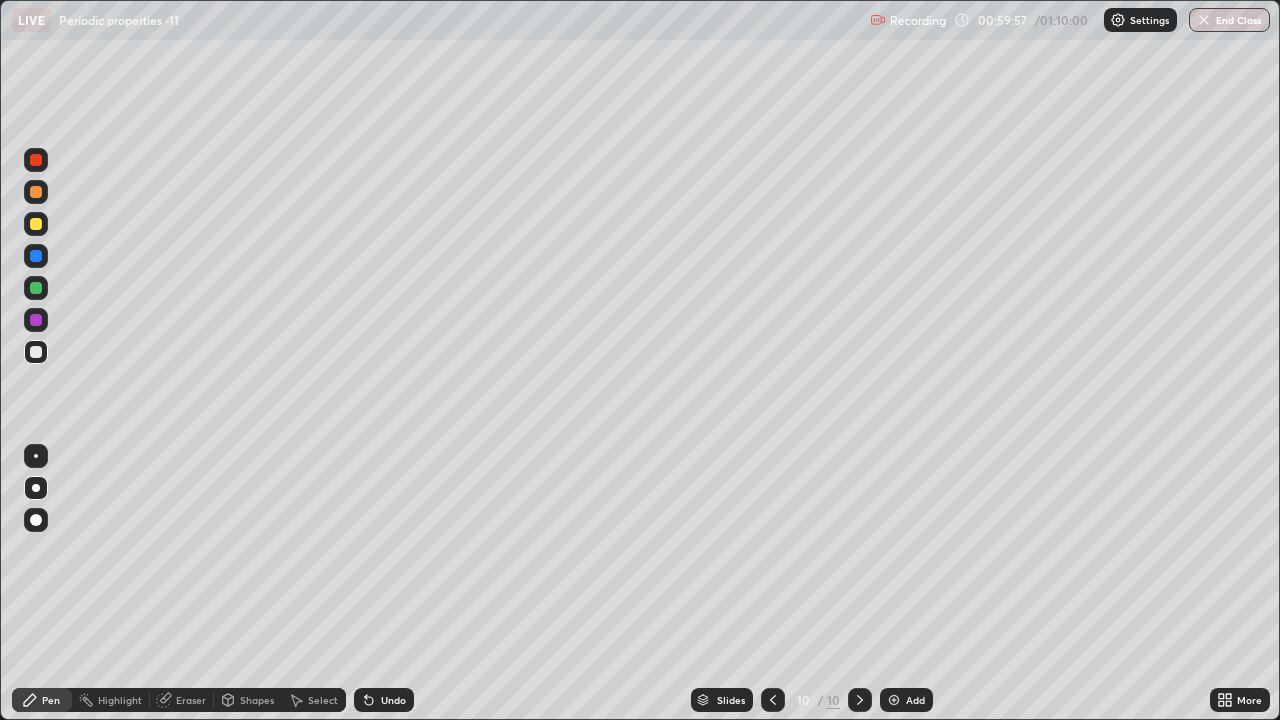 click at bounding box center (894, 700) 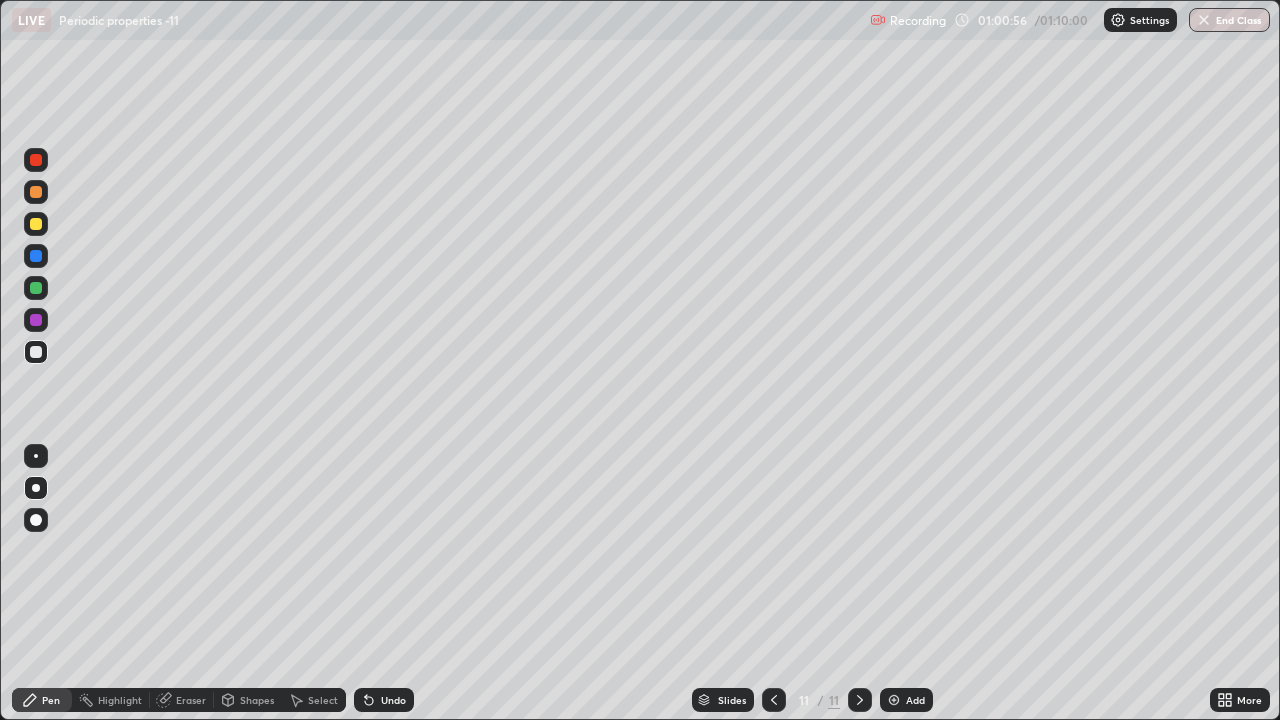 click at bounding box center [36, 288] 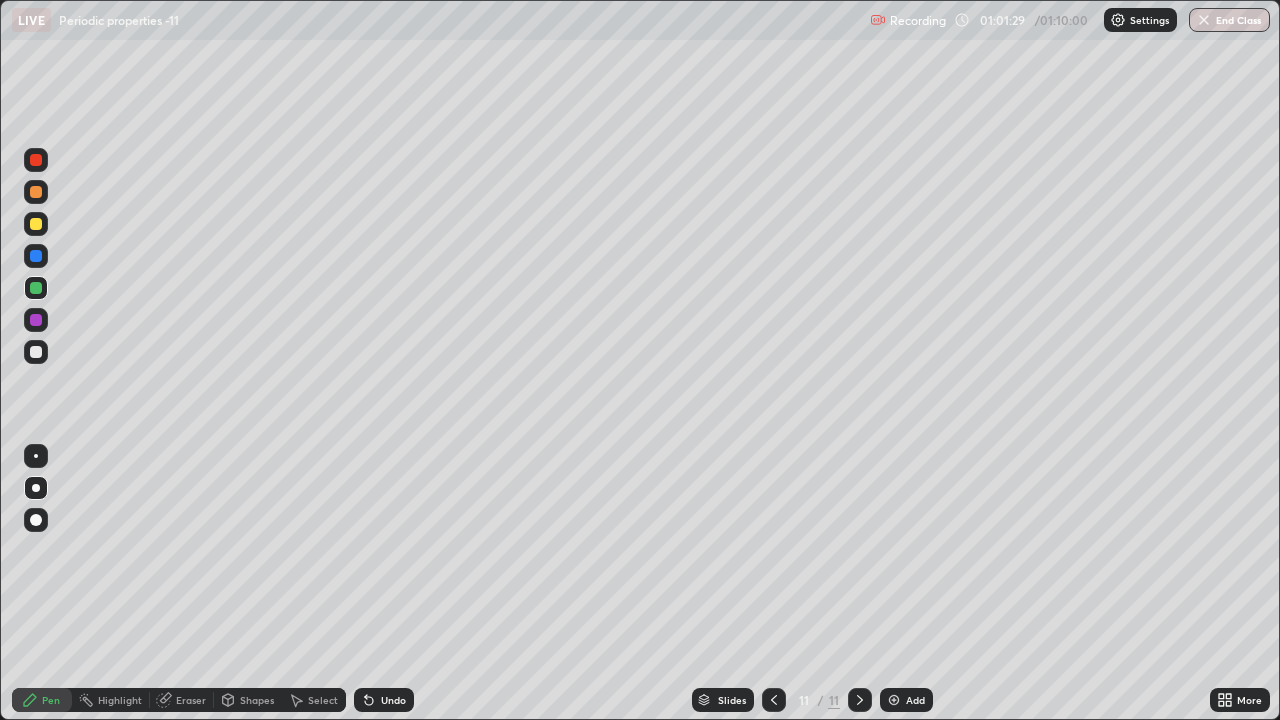 click at bounding box center (36, 352) 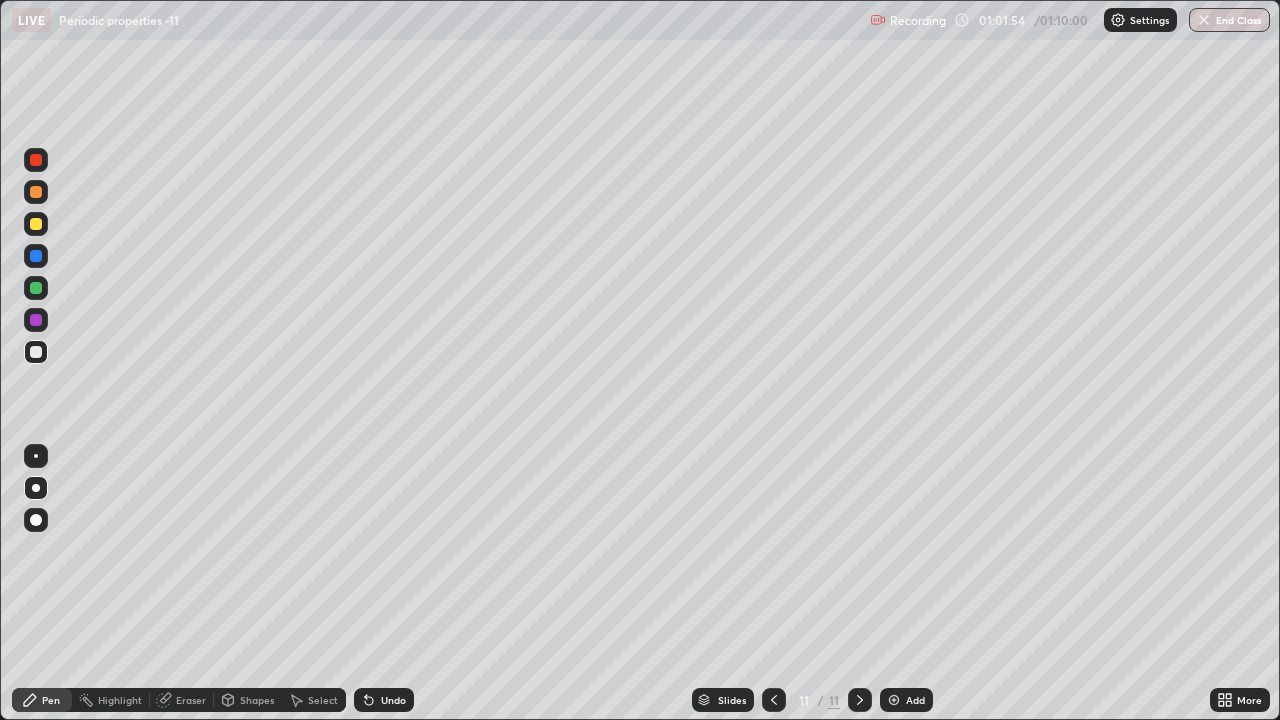 click on "Undo" at bounding box center (393, 700) 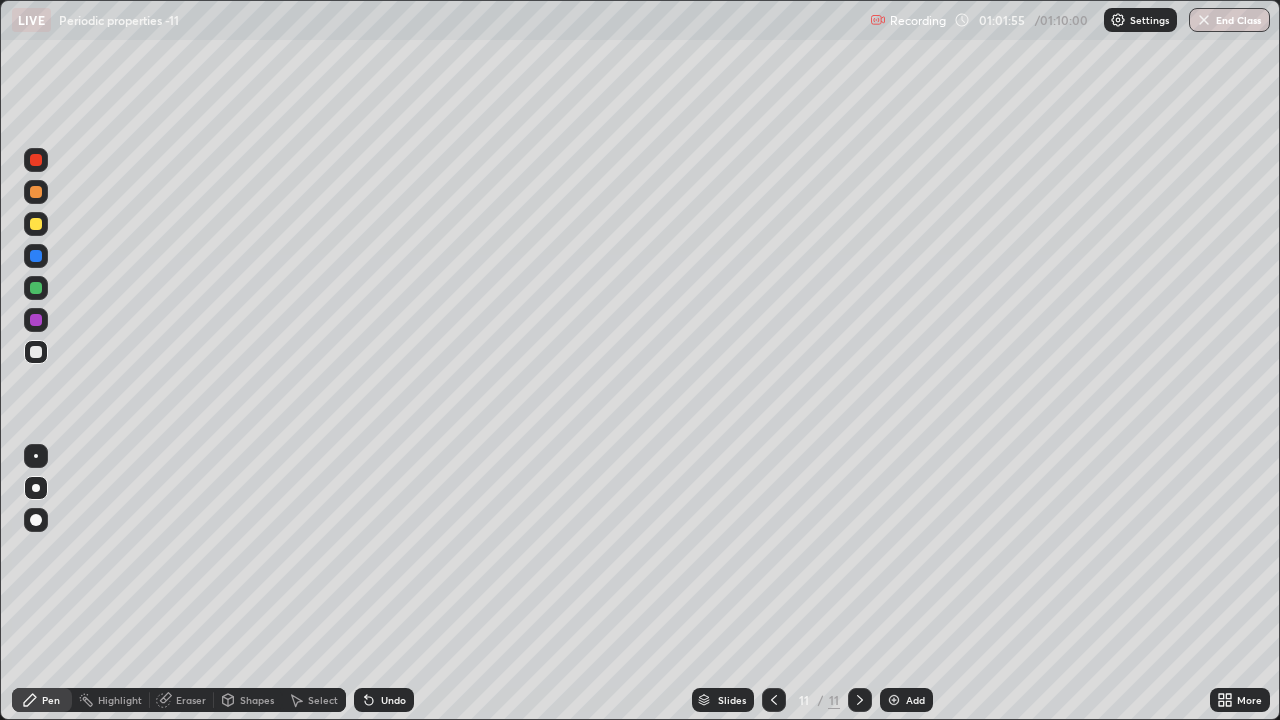 click on "Undo" at bounding box center (393, 700) 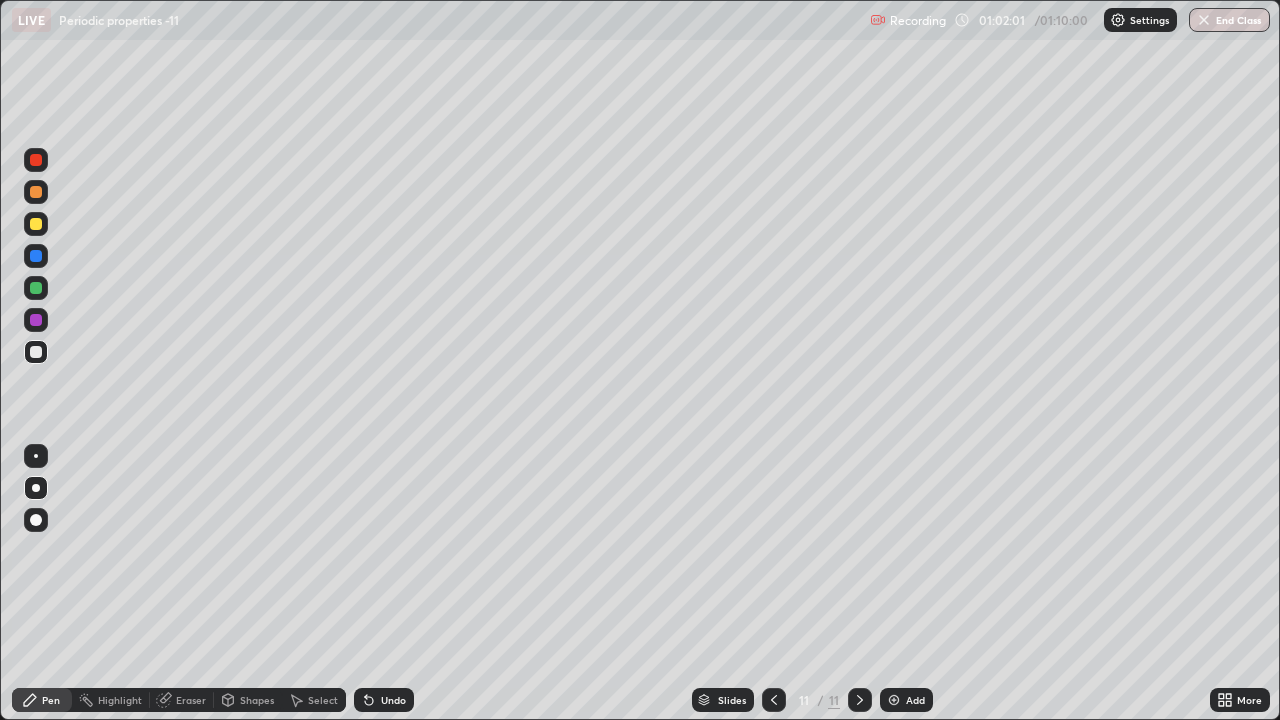 click on "Undo" at bounding box center (393, 700) 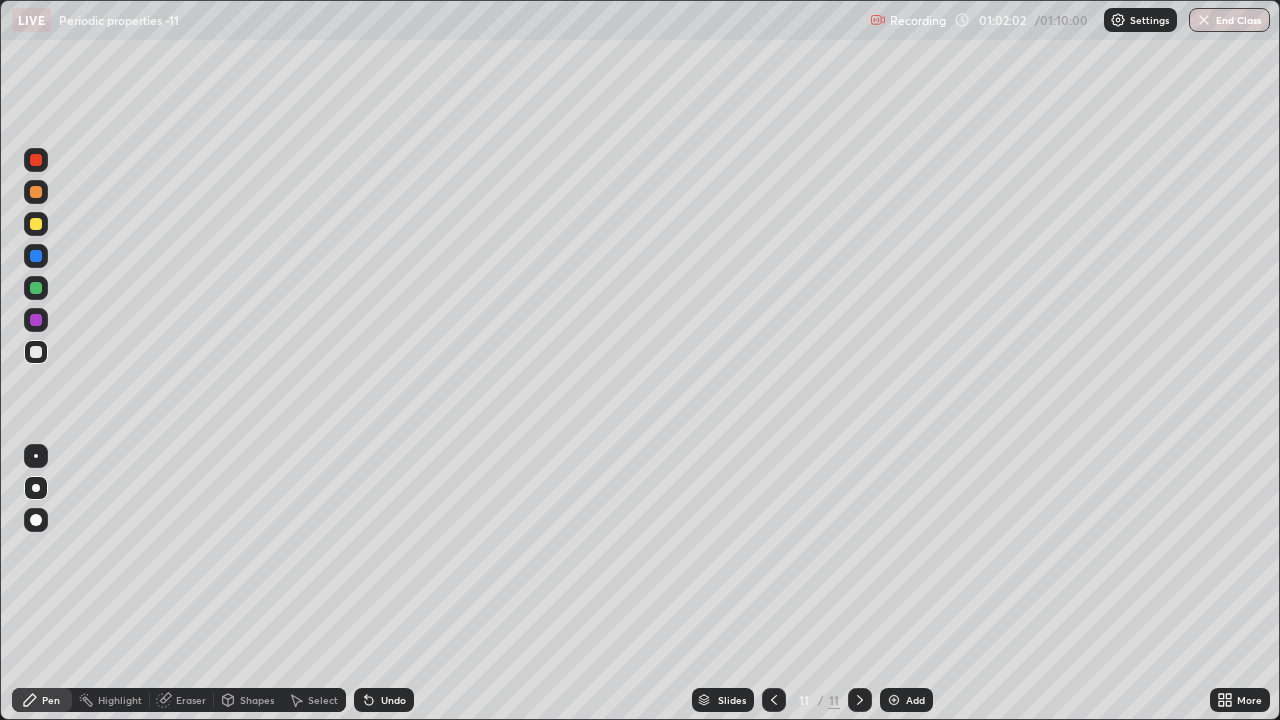 click on "Undo" at bounding box center (384, 700) 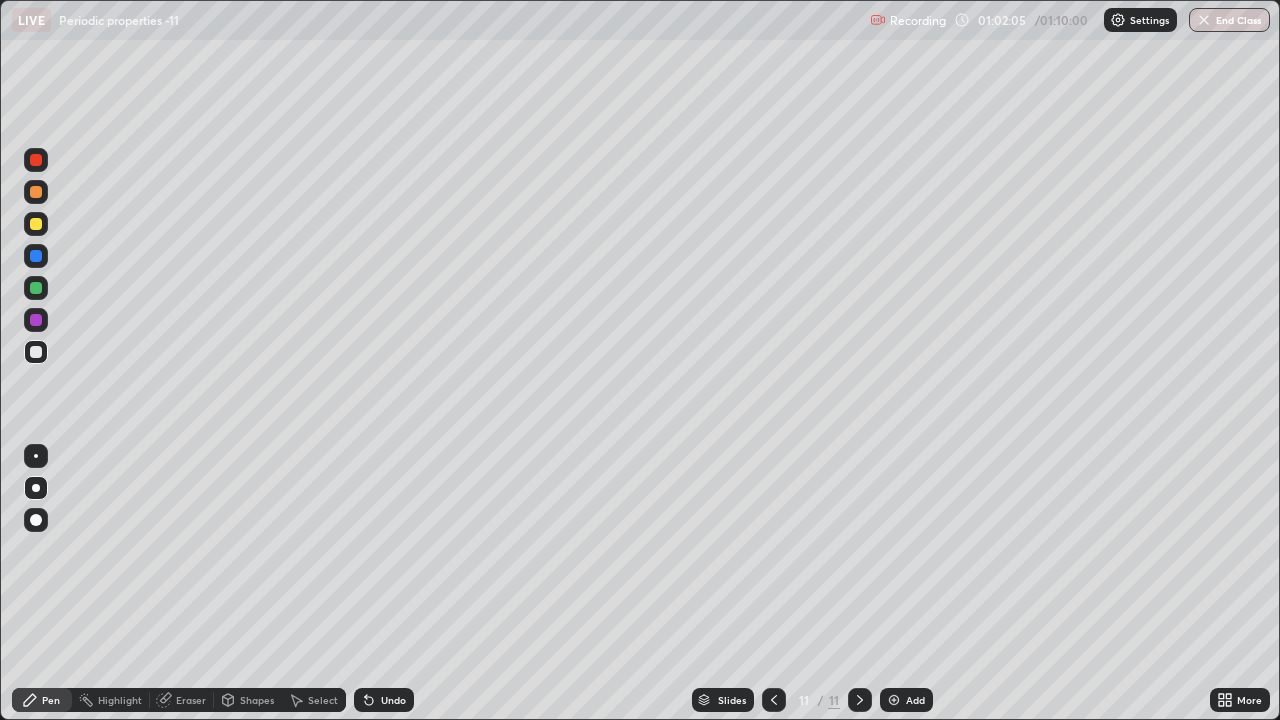 click on "Undo" at bounding box center (393, 700) 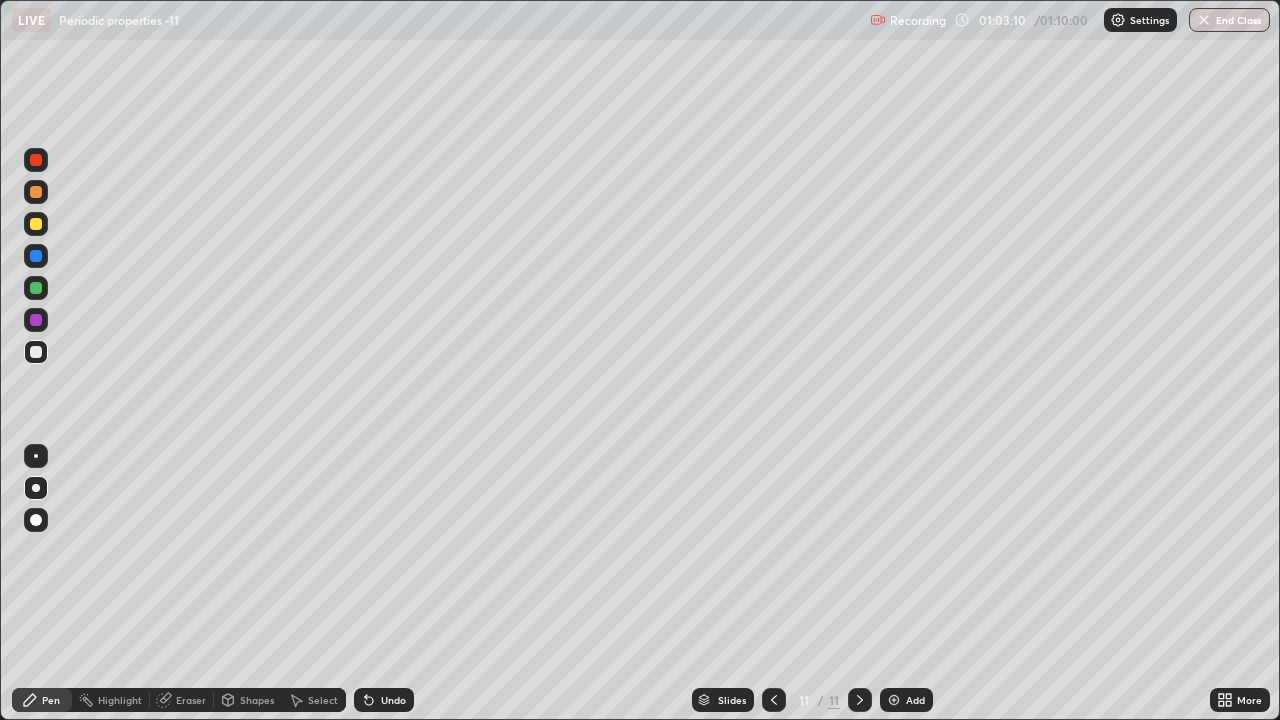 click at bounding box center (36, 160) 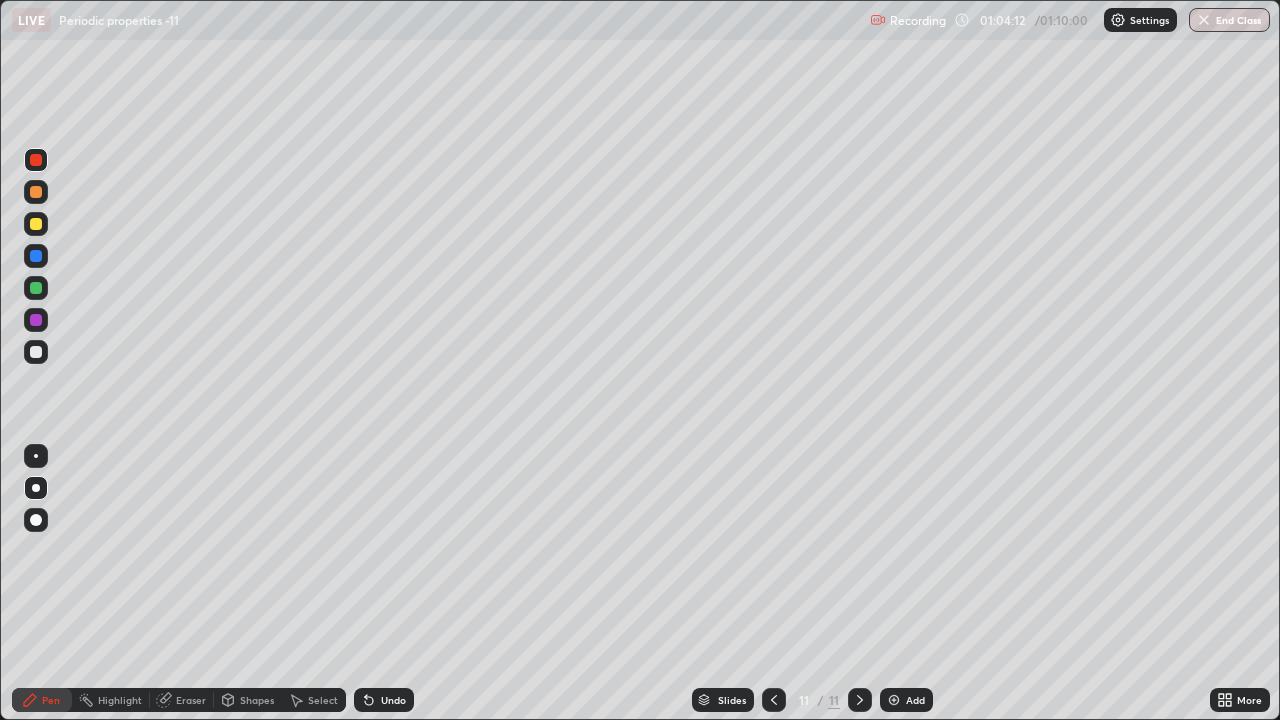 click at bounding box center [1204, 20] 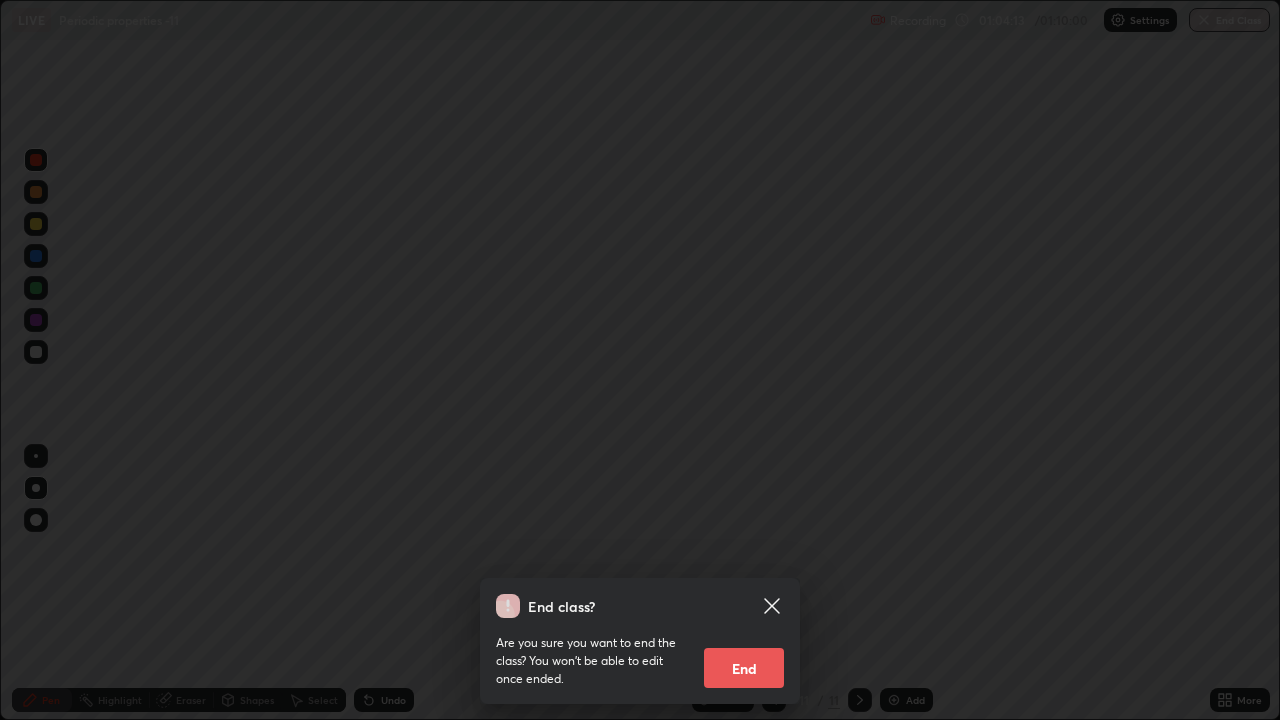 click on "End" at bounding box center [744, 668] 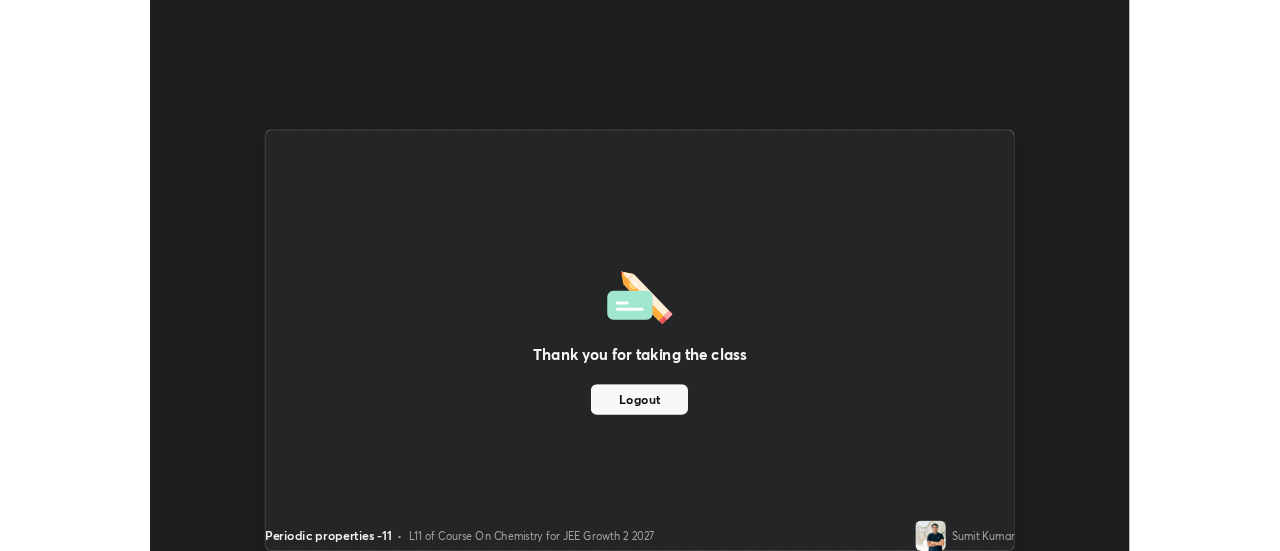 scroll, scrollTop: 551, scrollLeft: 1280, axis: both 